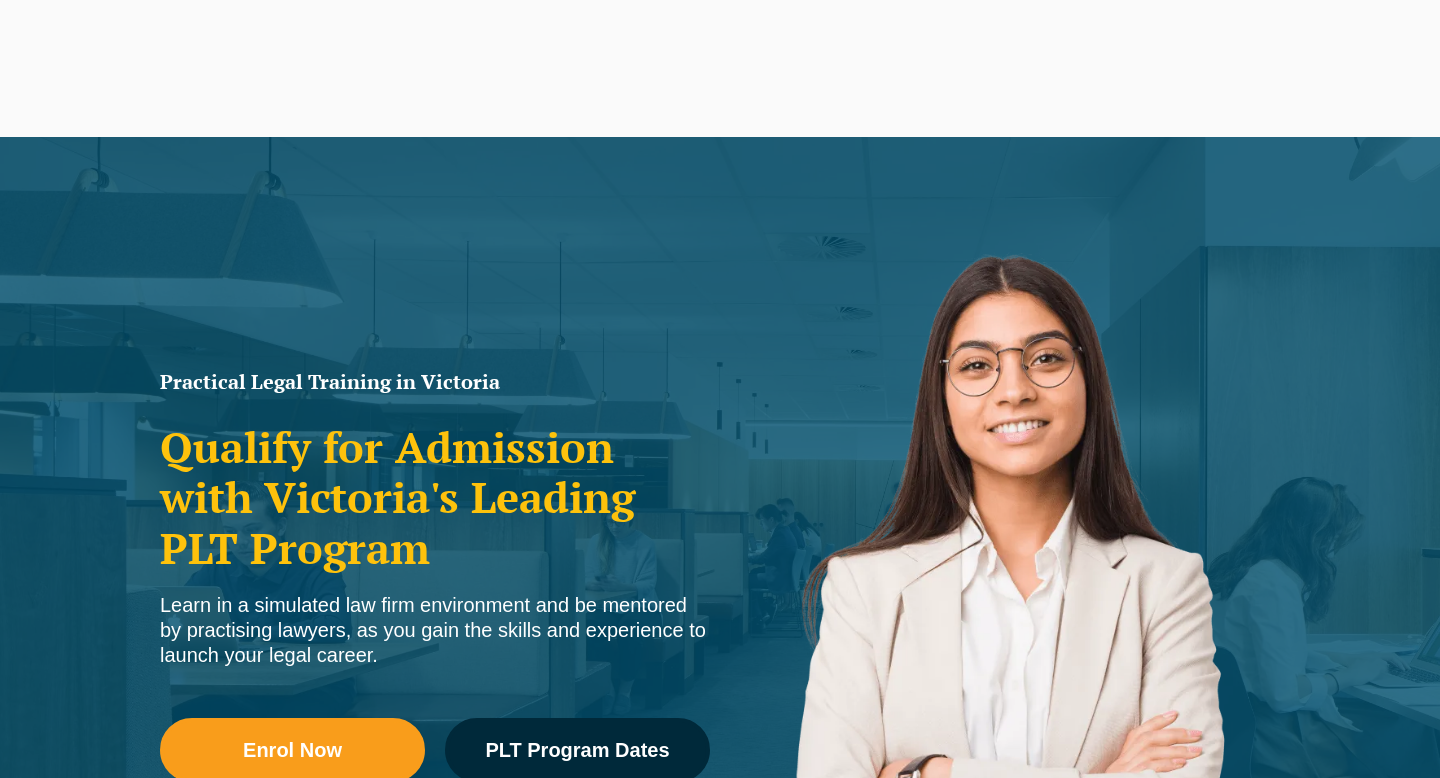 scroll, scrollTop: 0, scrollLeft: 0, axis: both 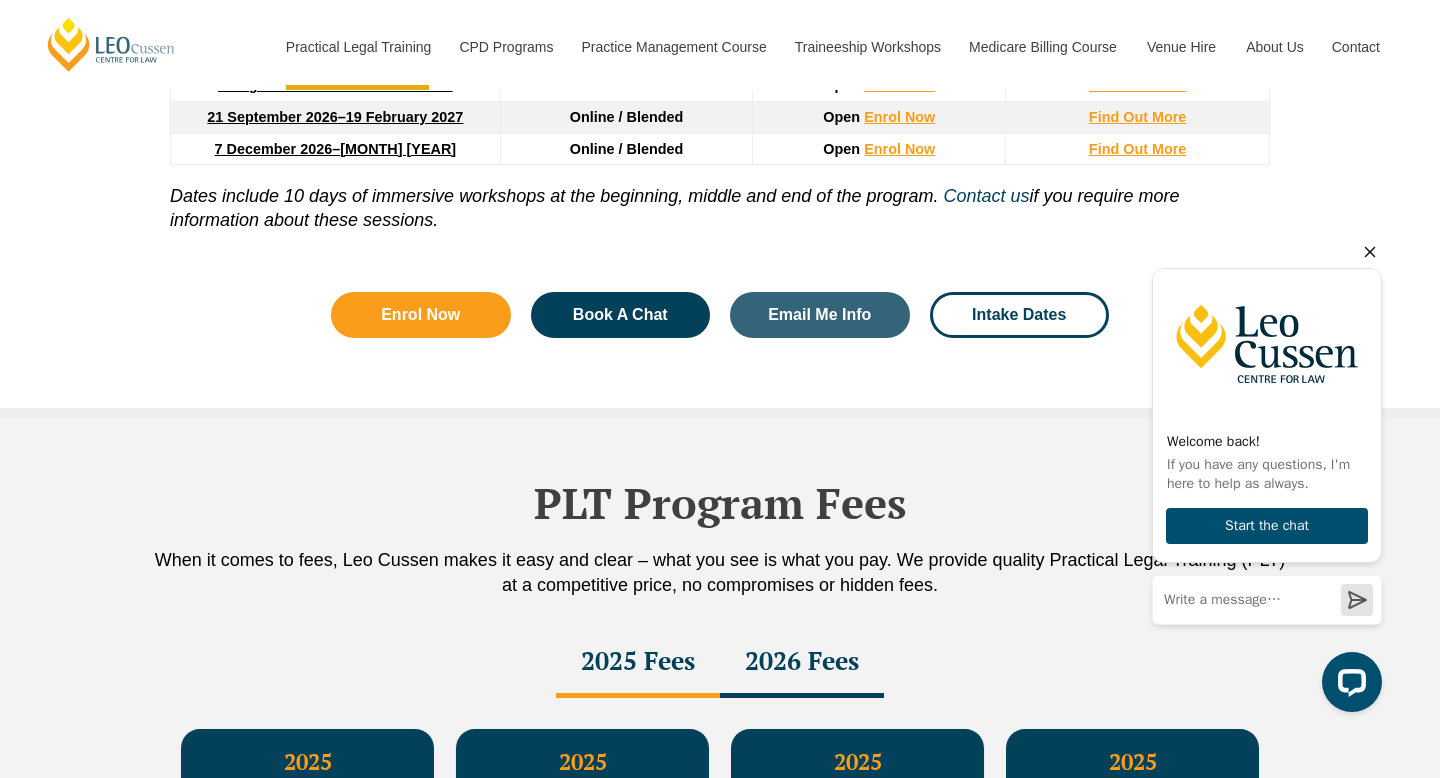 click 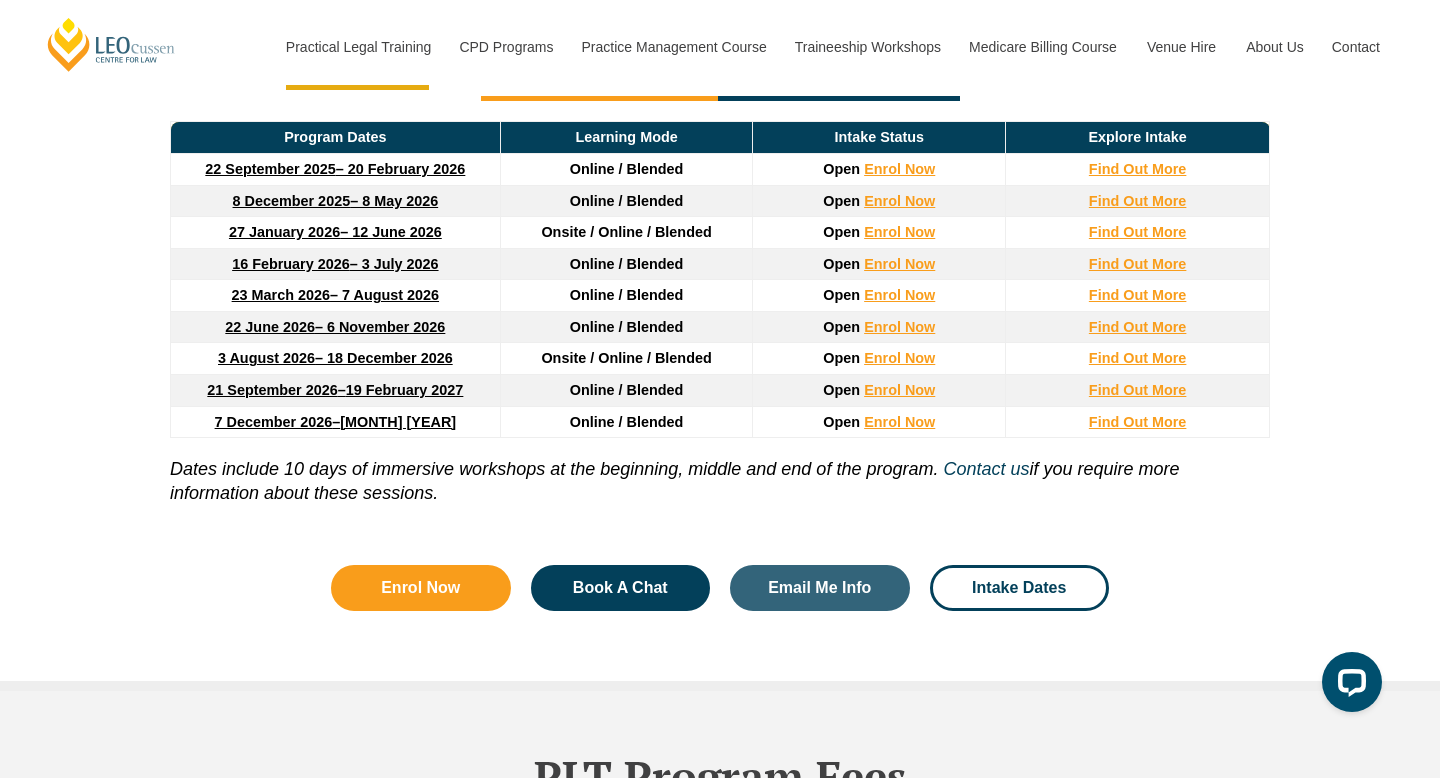 scroll, scrollTop: 2773, scrollLeft: 0, axis: vertical 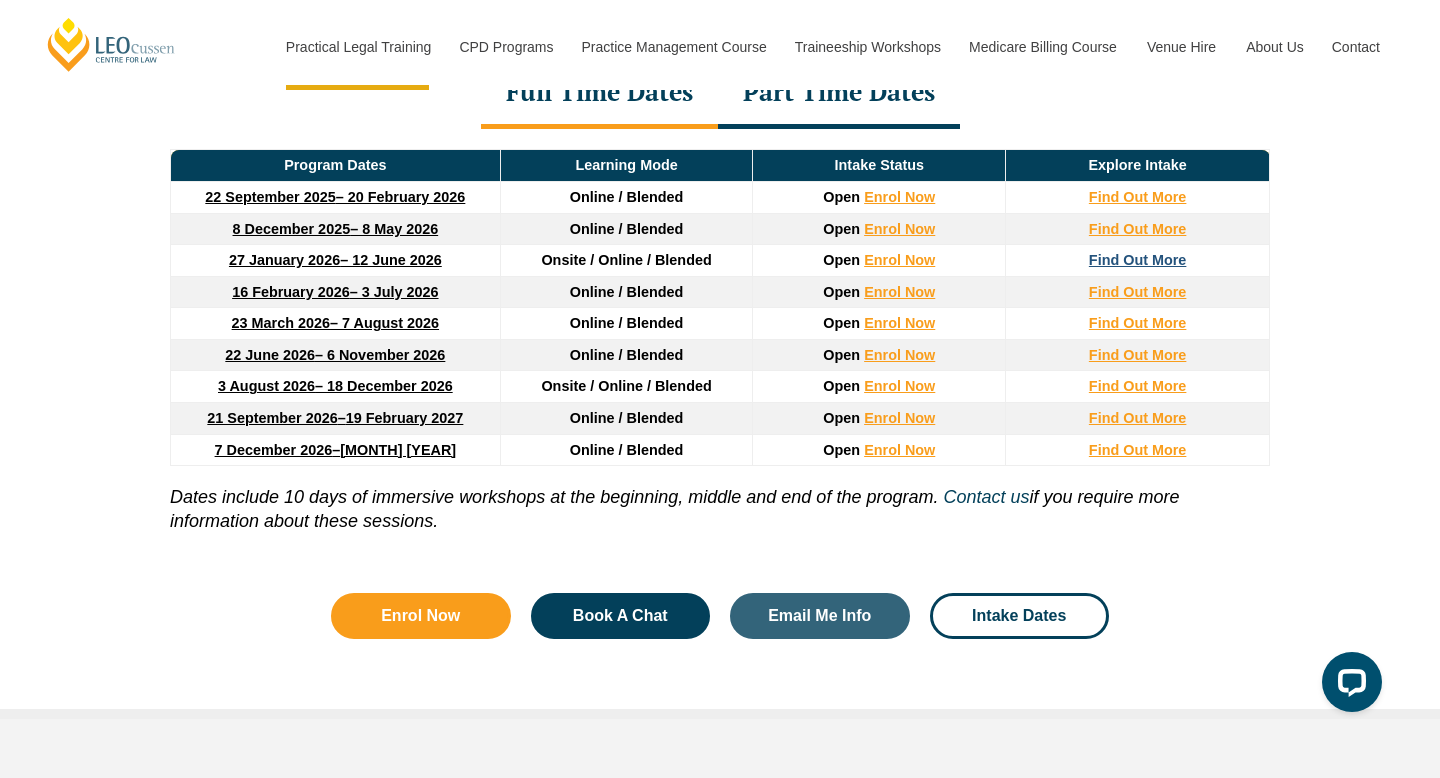 click on "Find Out More" at bounding box center [1138, 260] 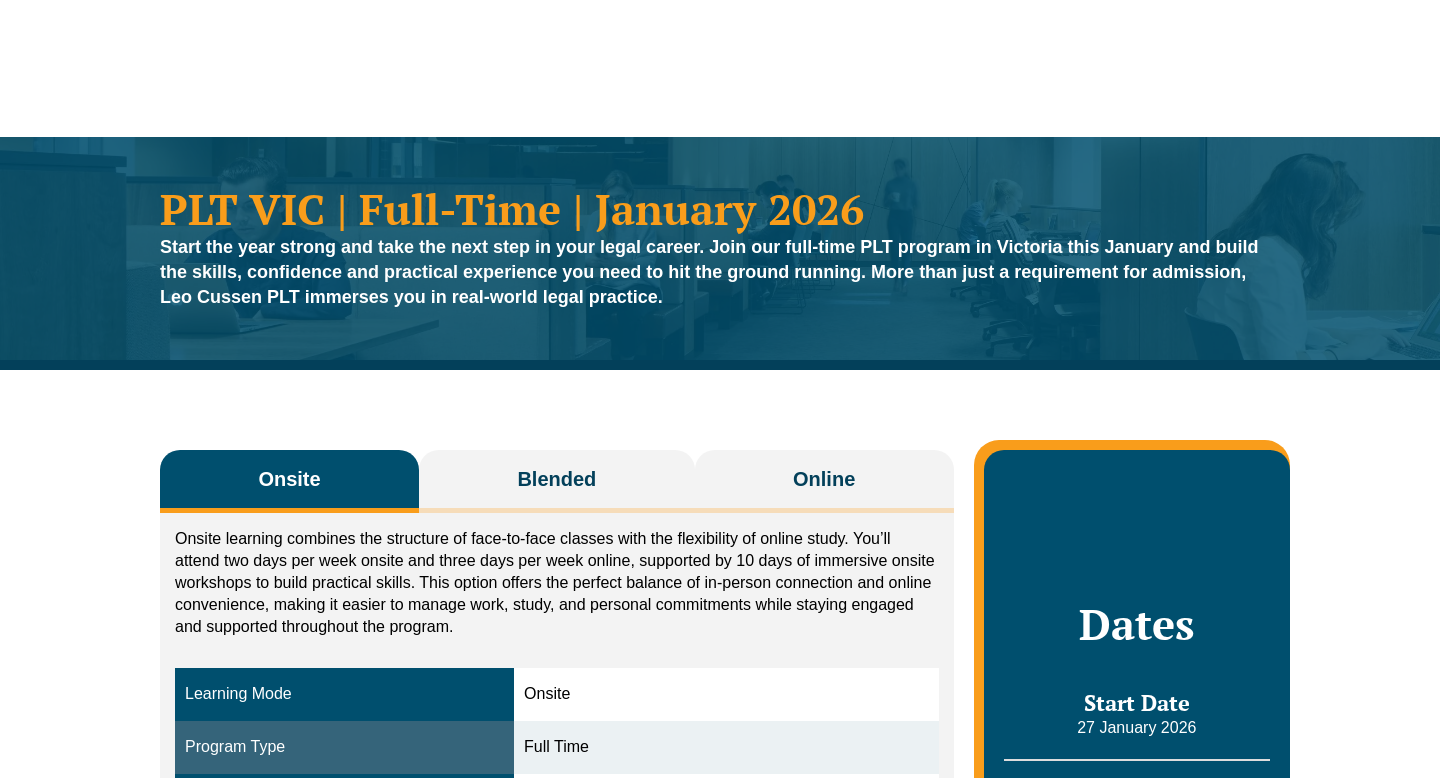 scroll, scrollTop: 0, scrollLeft: 0, axis: both 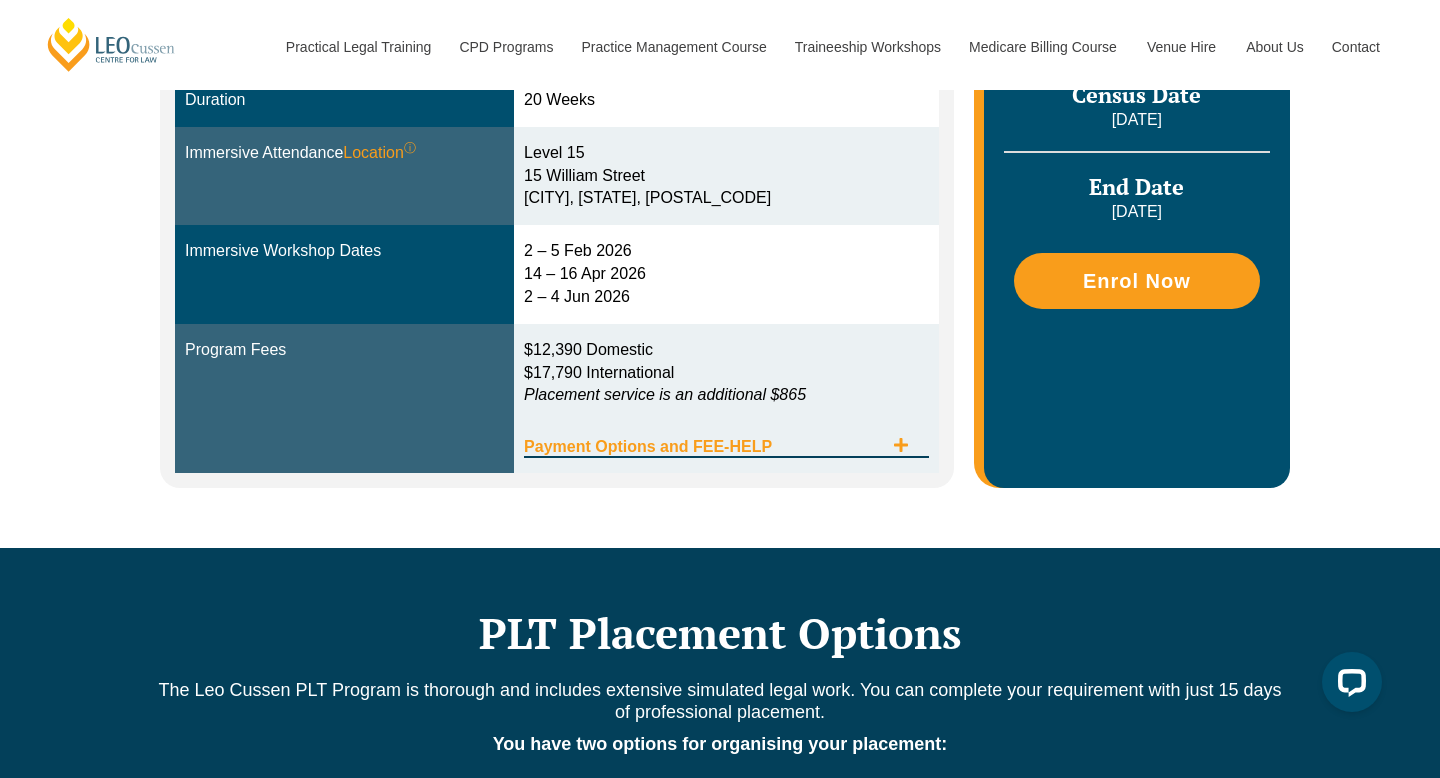 click on "Payment Options and FEE-HELP" at bounding box center [703, 447] 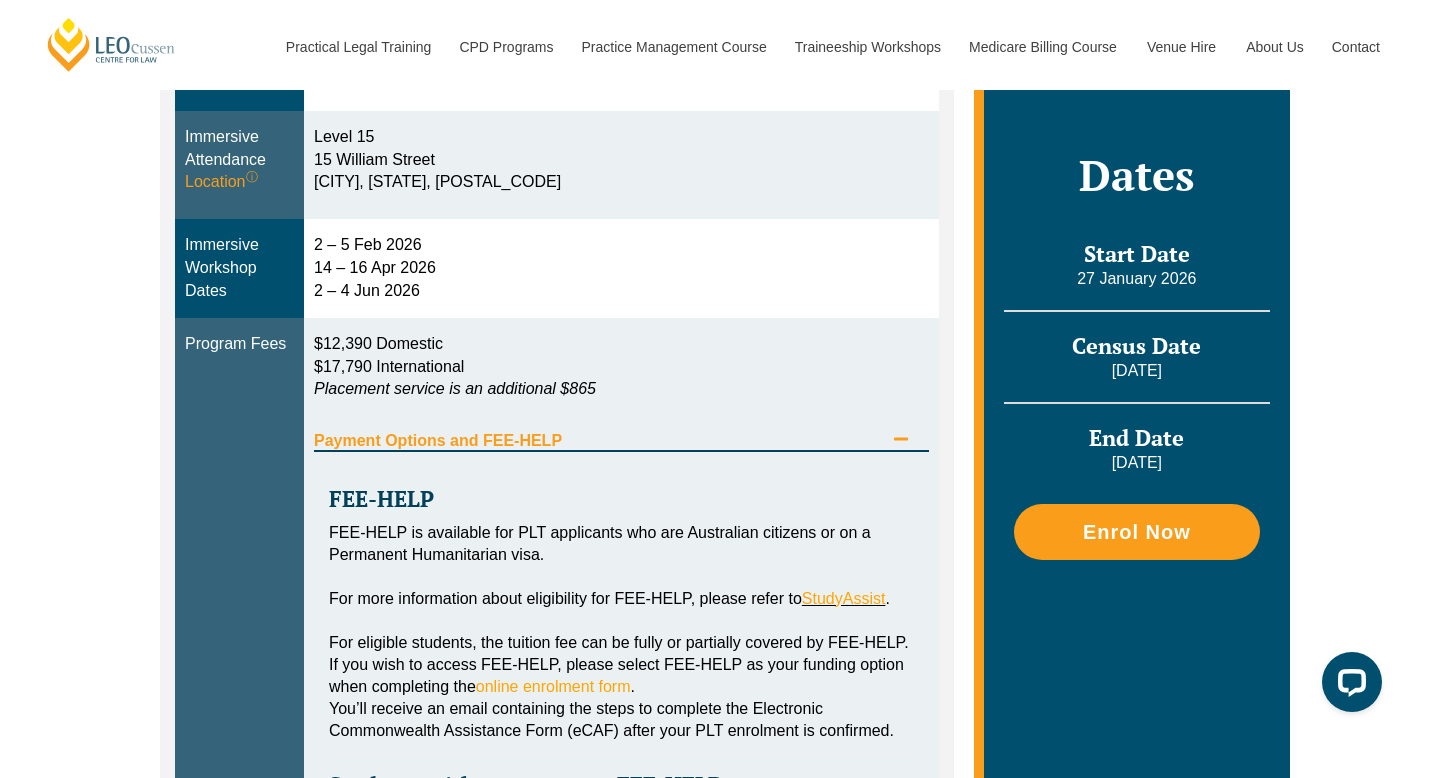 scroll, scrollTop: 700, scrollLeft: 0, axis: vertical 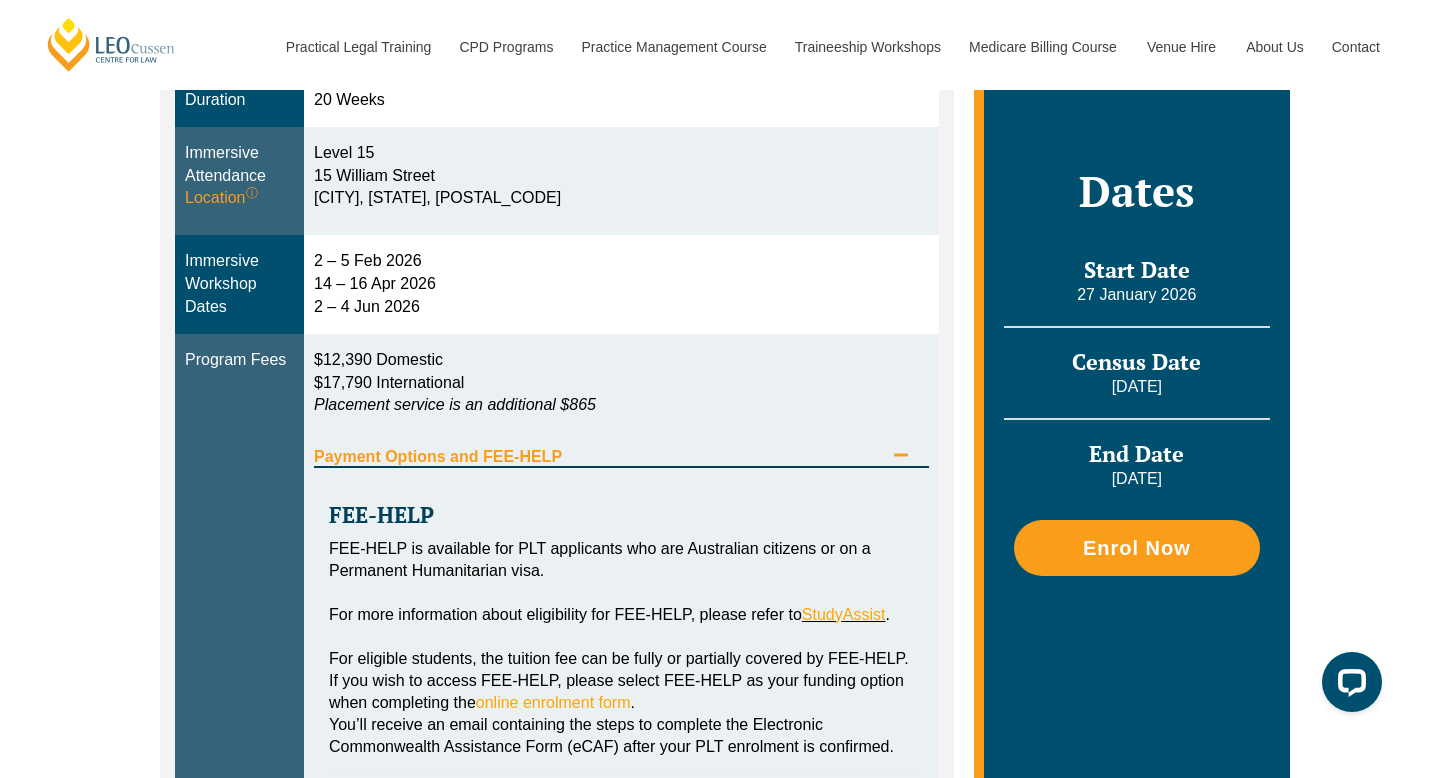 click on "Payment Options and FEE-HELP" at bounding box center [621, 447] 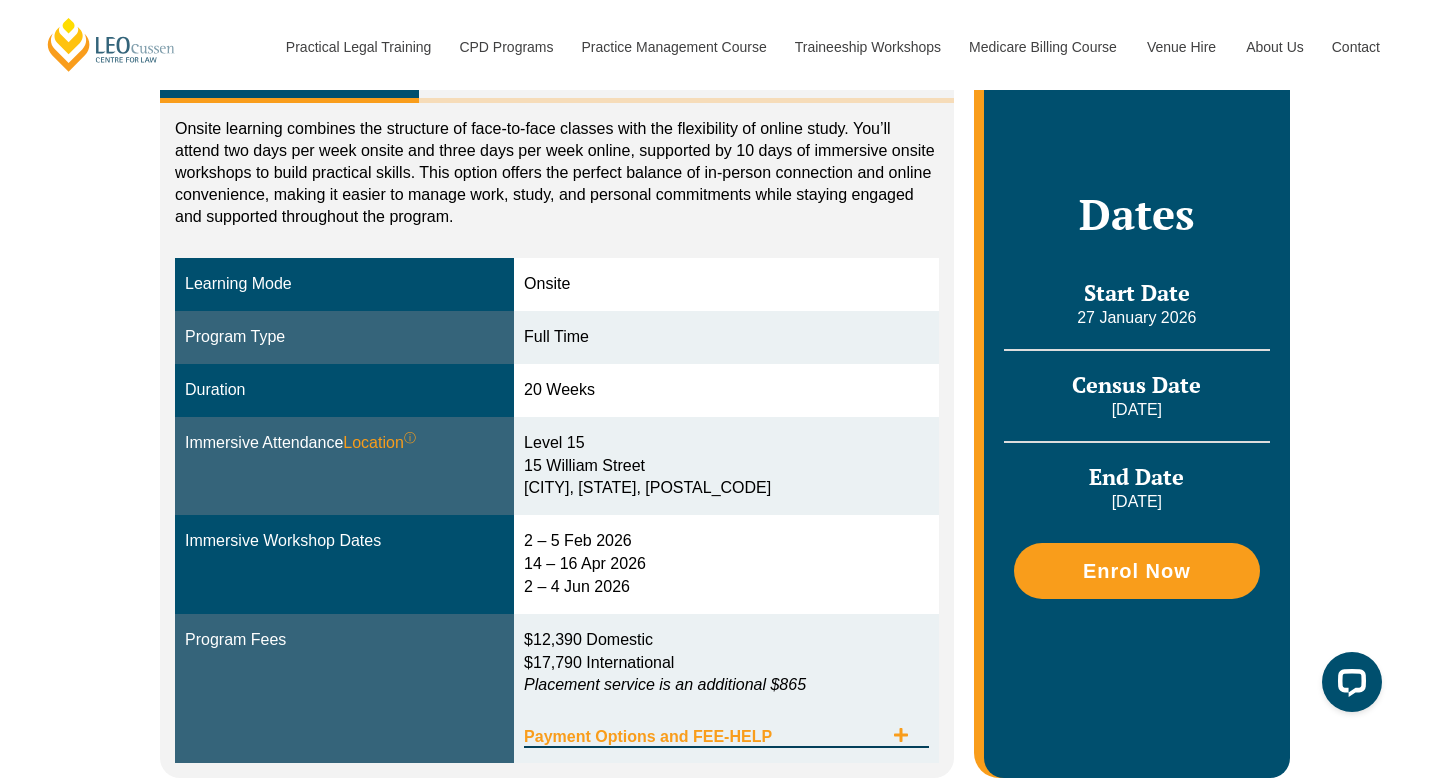 scroll, scrollTop: 406, scrollLeft: 0, axis: vertical 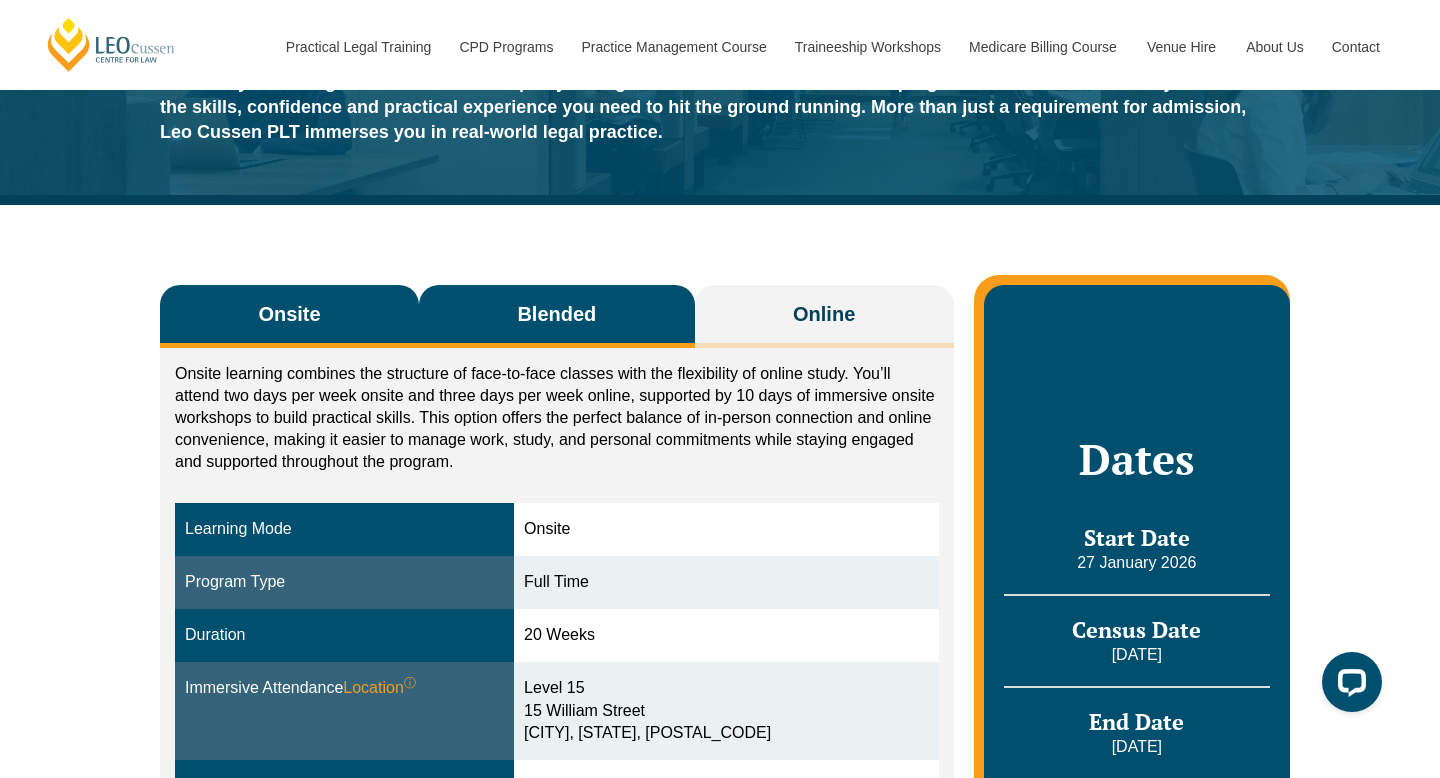 click on "Blended" at bounding box center [556, 314] 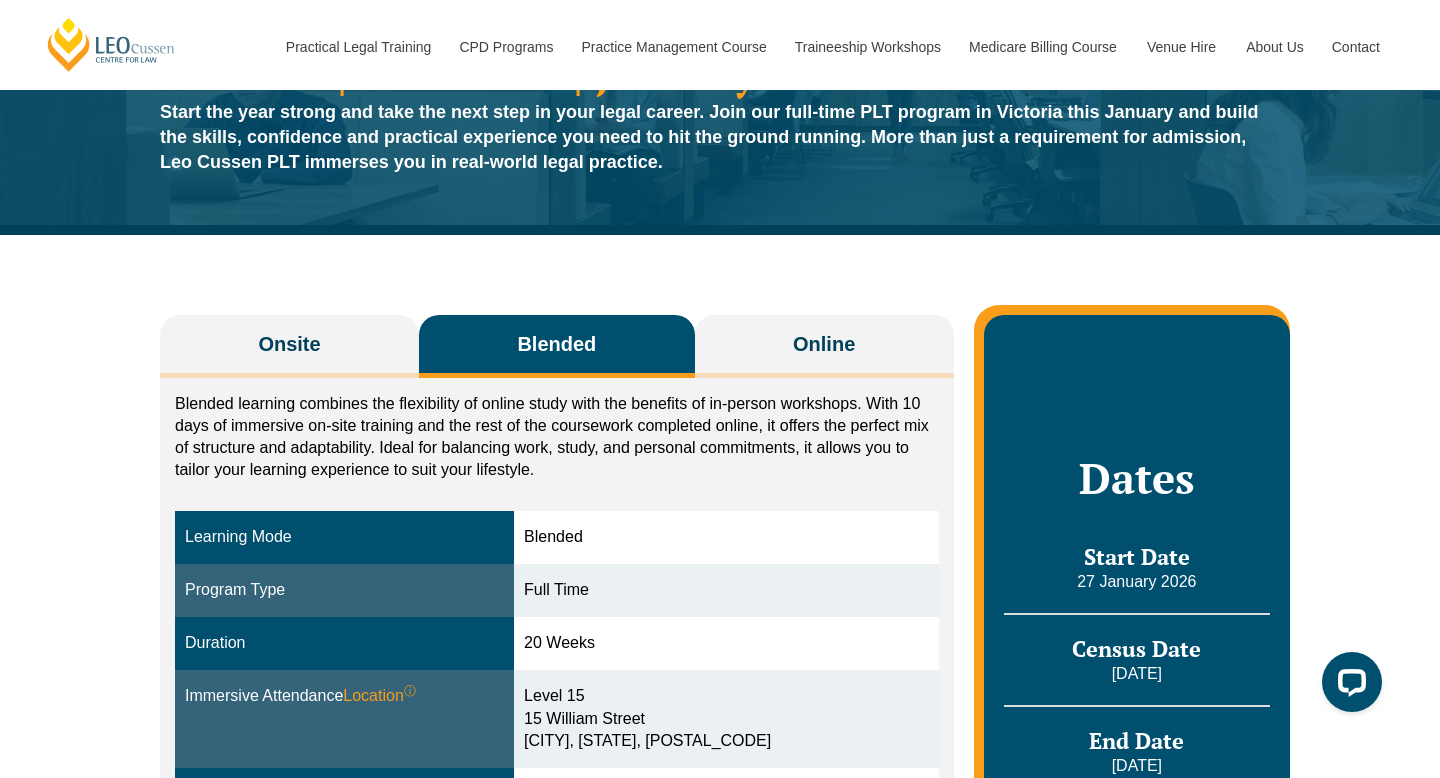 scroll, scrollTop: 68, scrollLeft: 0, axis: vertical 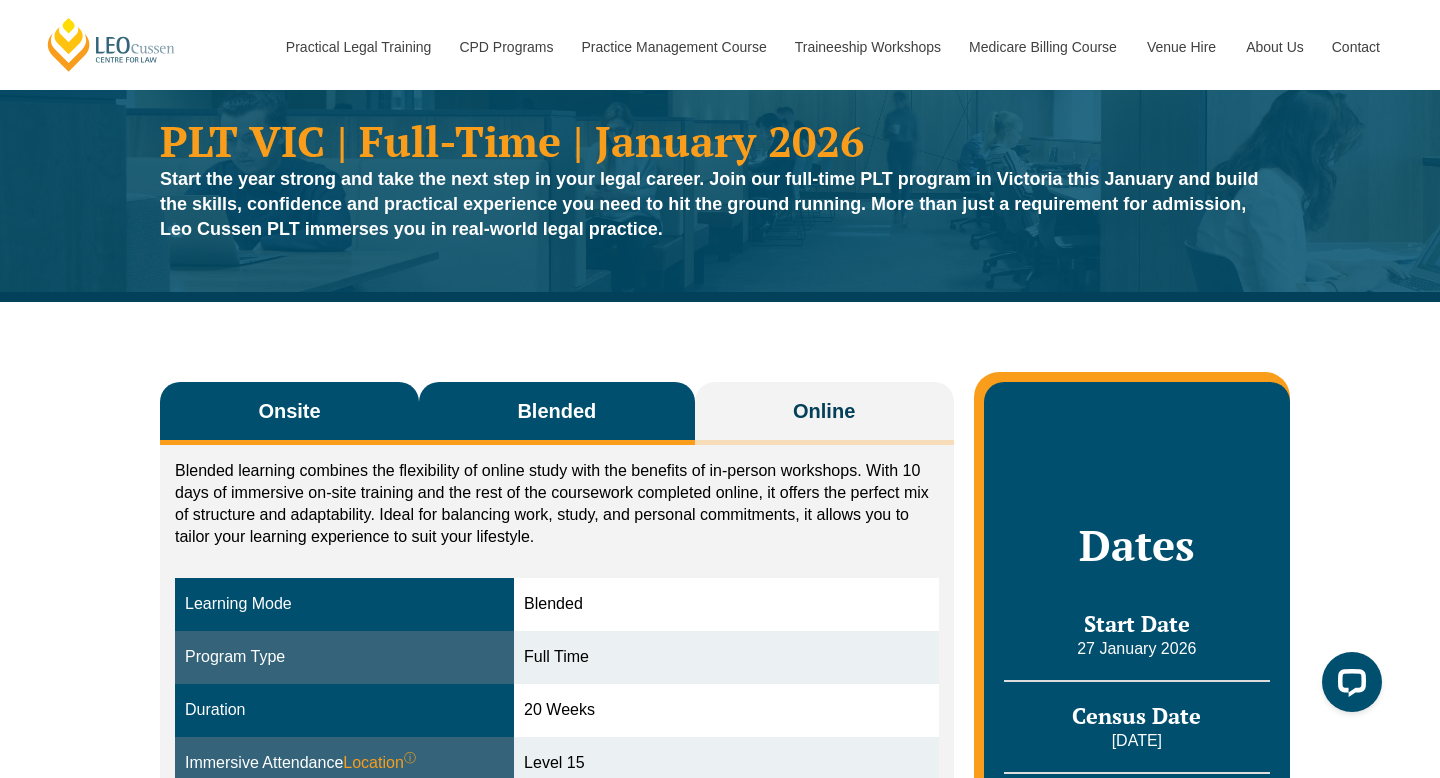 click on "Onsite" at bounding box center (289, 413) 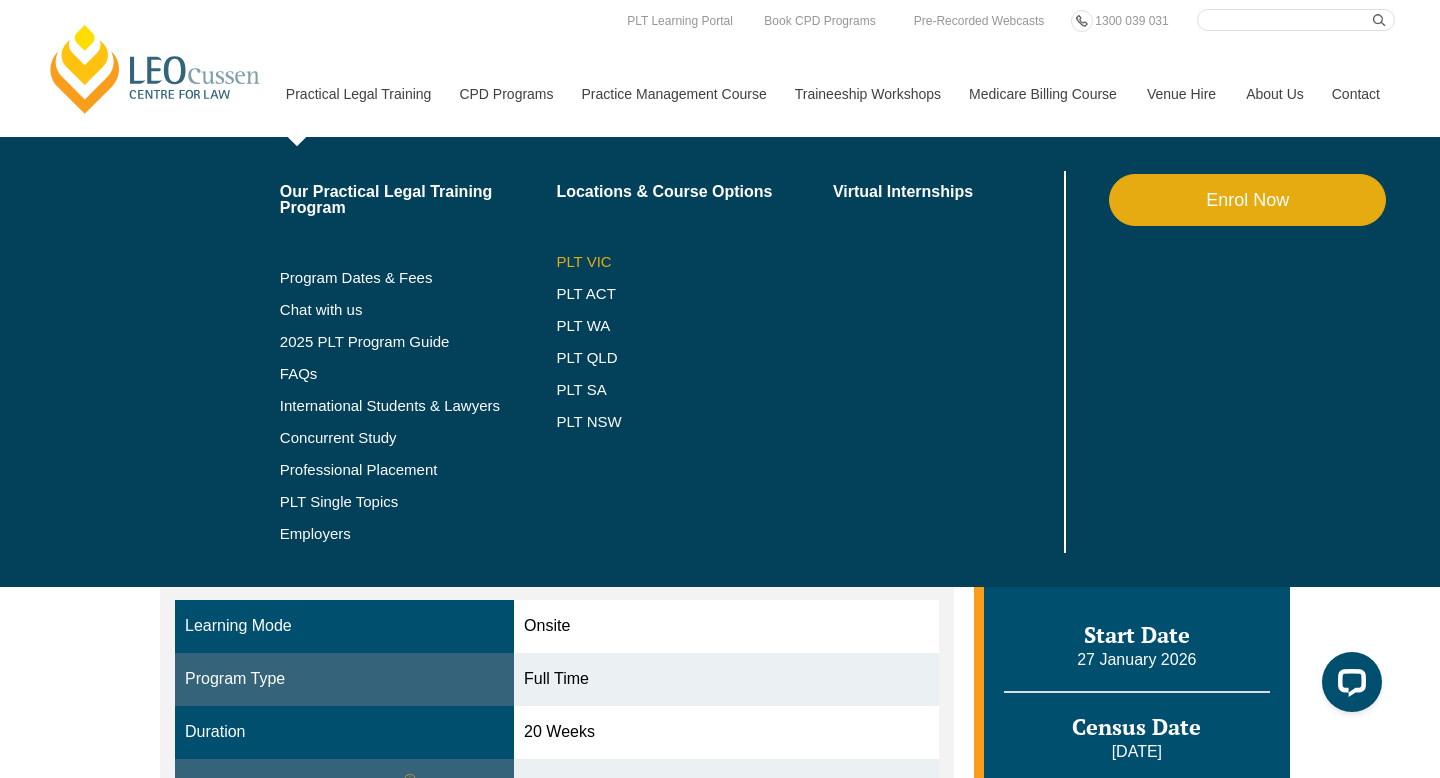 click on "PLT VIC" at bounding box center (694, 262) 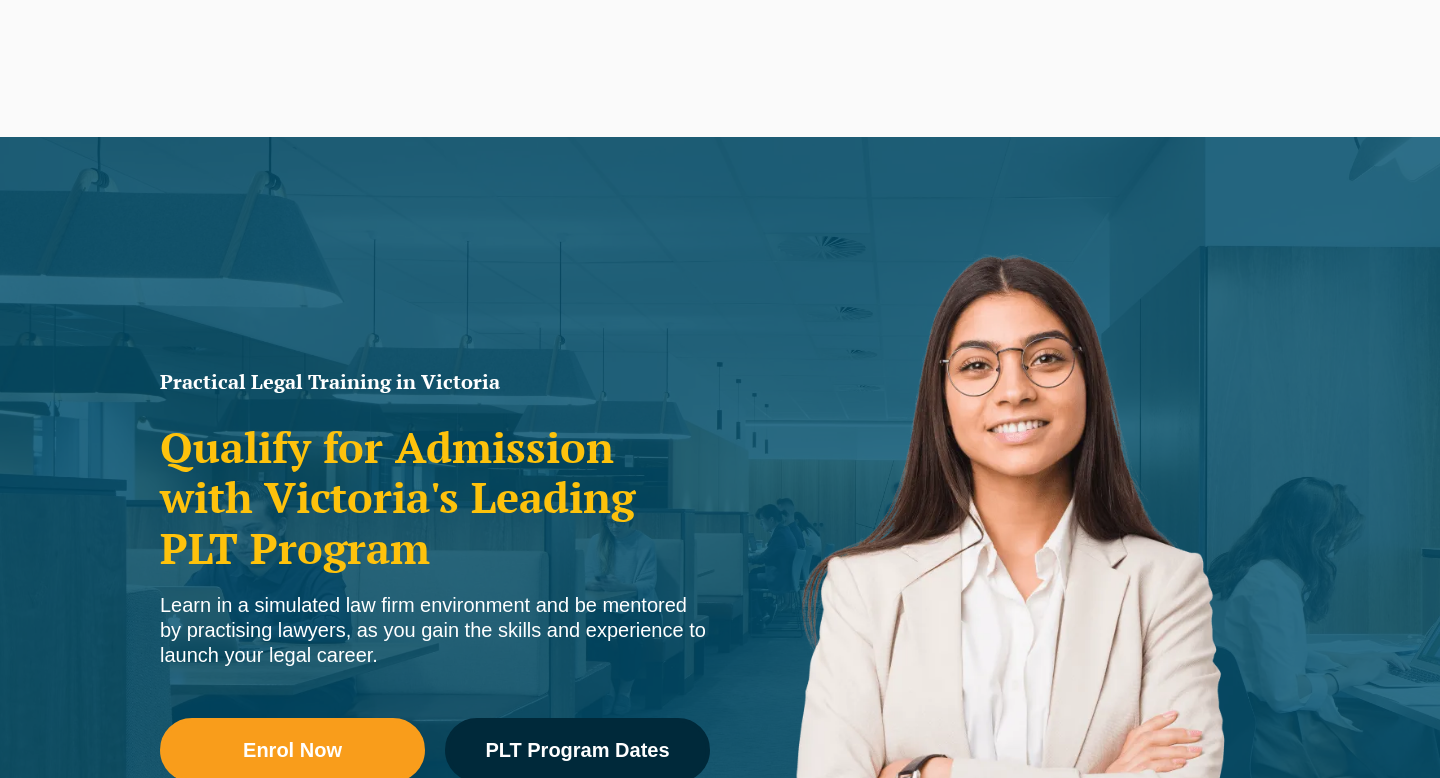 scroll, scrollTop: 0, scrollLeft: 0, axis: both 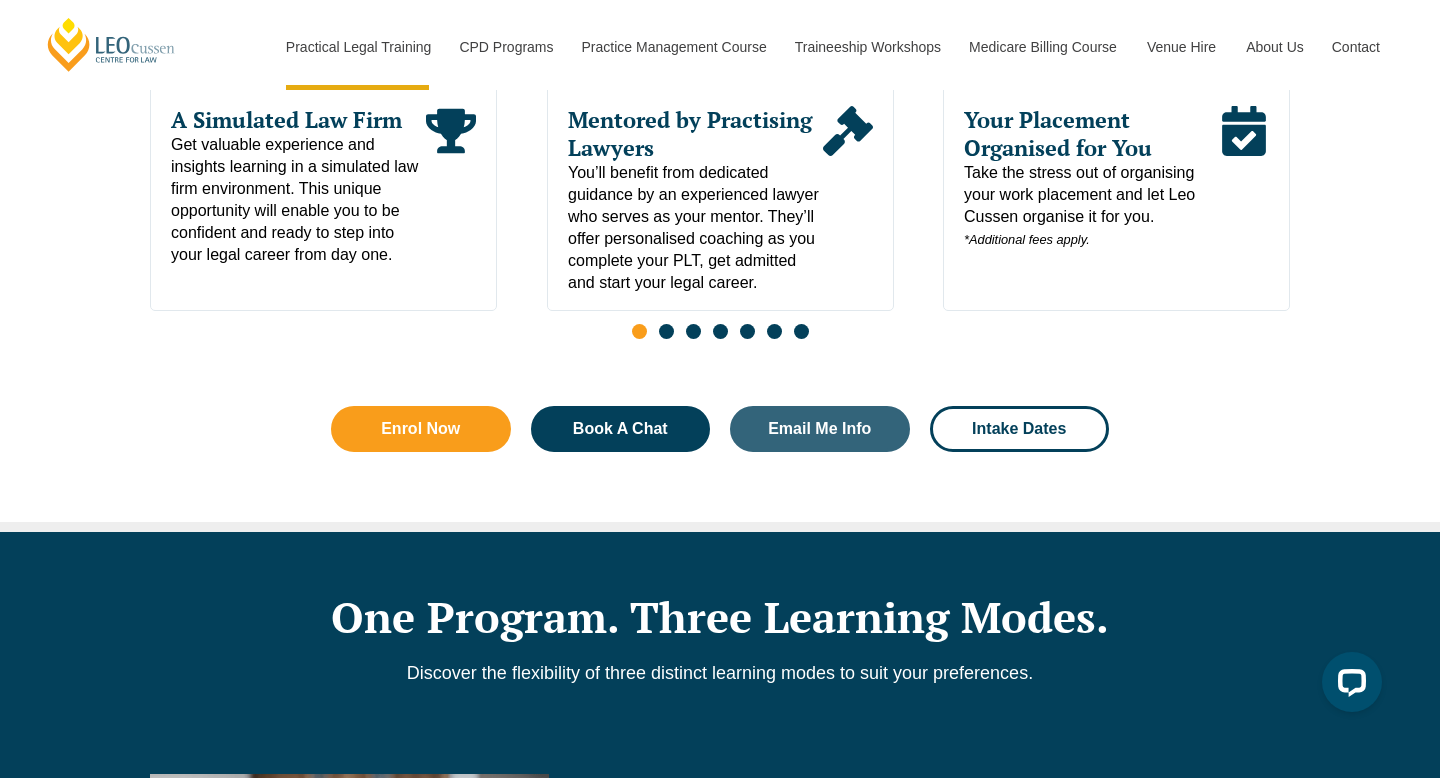 click at bounding box center (720, 333) 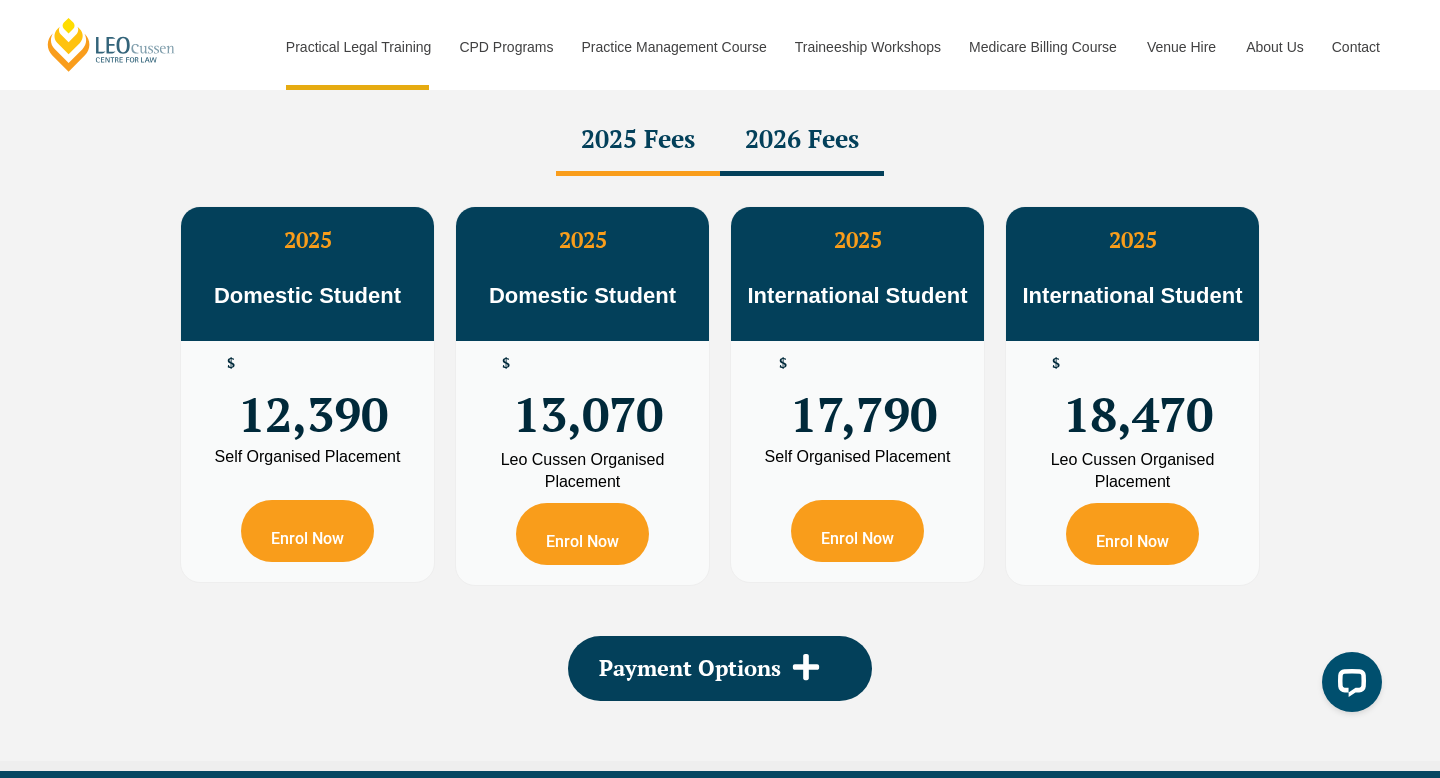 scroll, scrollTop: 3624, scrollLeft: 0, axis: vertical 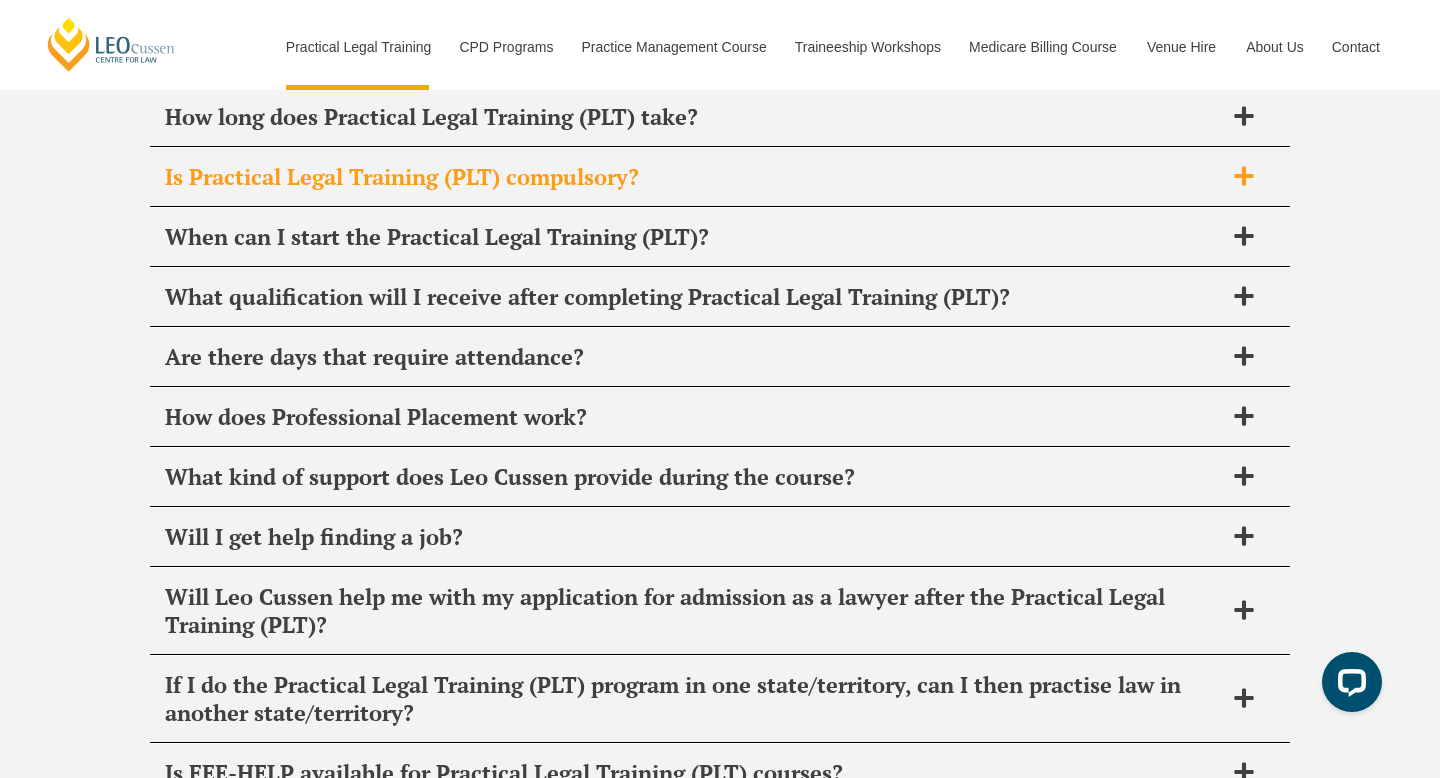 click on "Is Practical Legal Training (PLT) compulsory?" at bounding box center (720, 177) 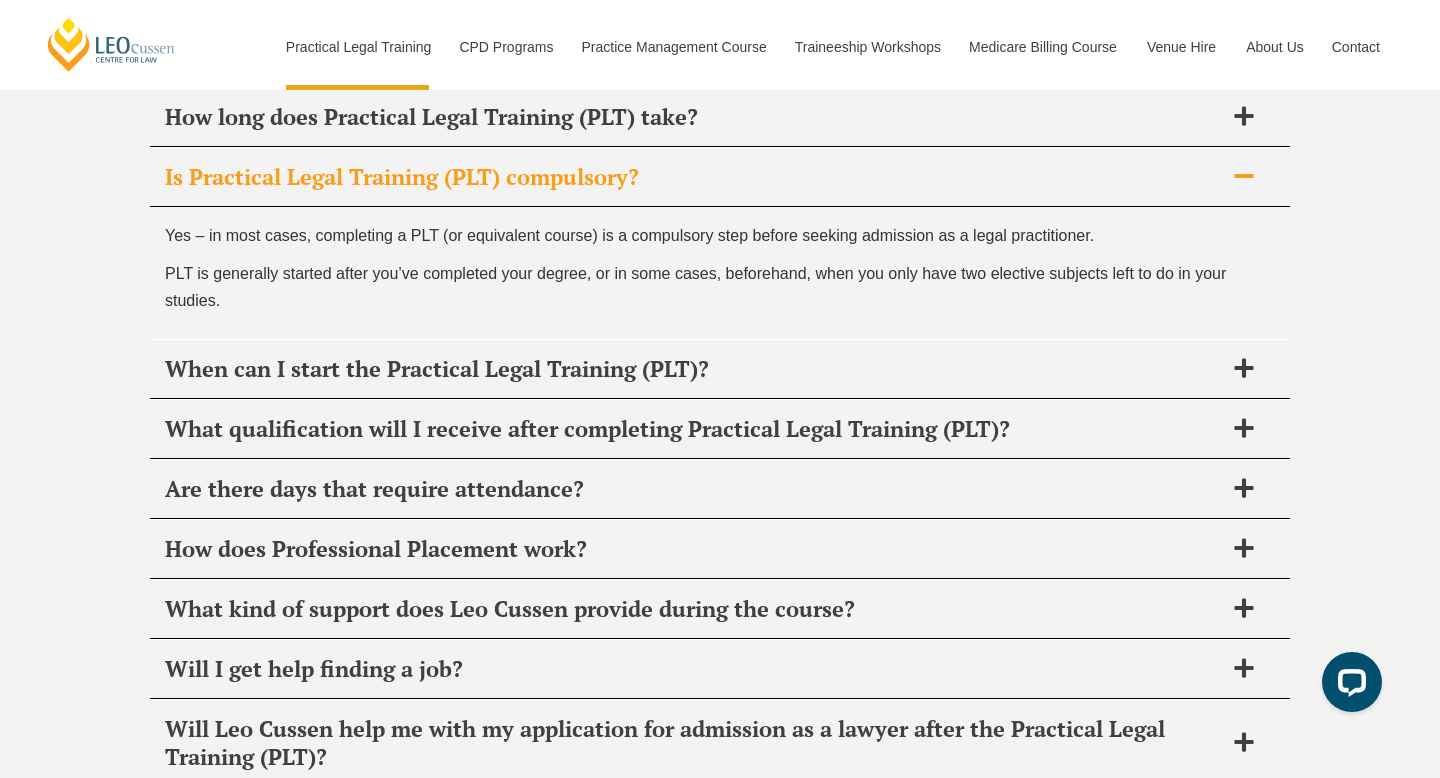 click on "Is Practical Legal Training (PLT) compulsory?" at bounding box center [720, 177] 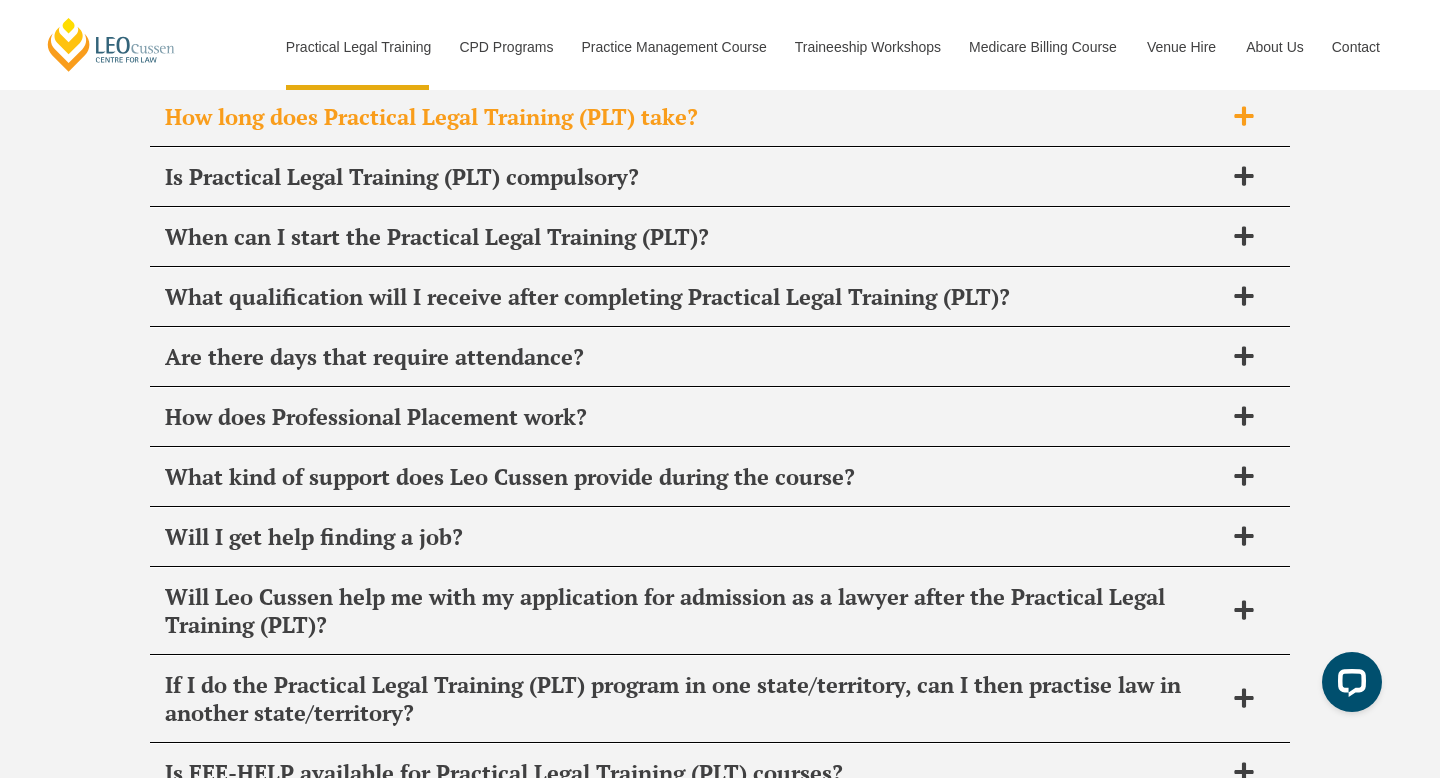 click on "How long does Practical Legal Training (PLT) take?" at bounding box center (720, 117) 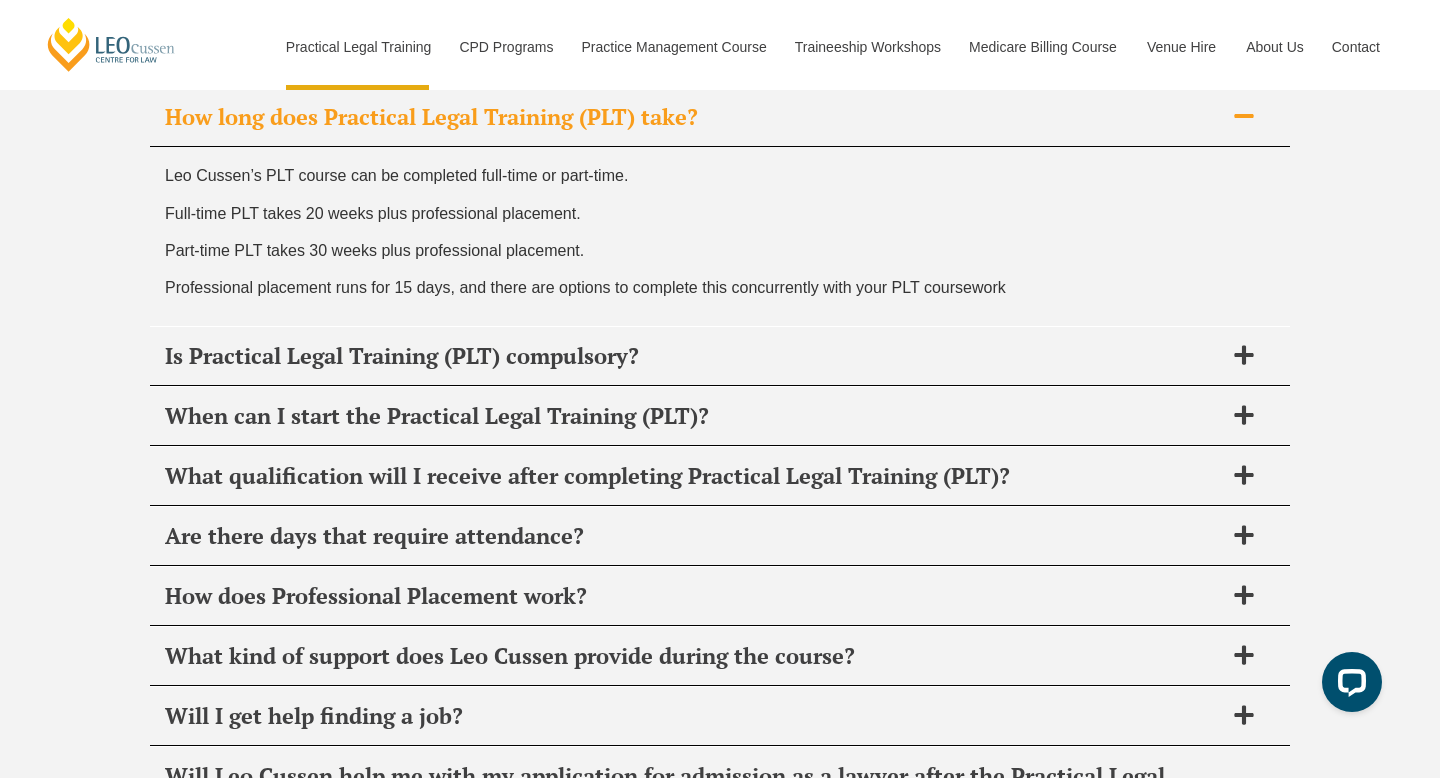 click on "How long does Practical Legal Training (PLT) take?" at bounding box center [720, 117] 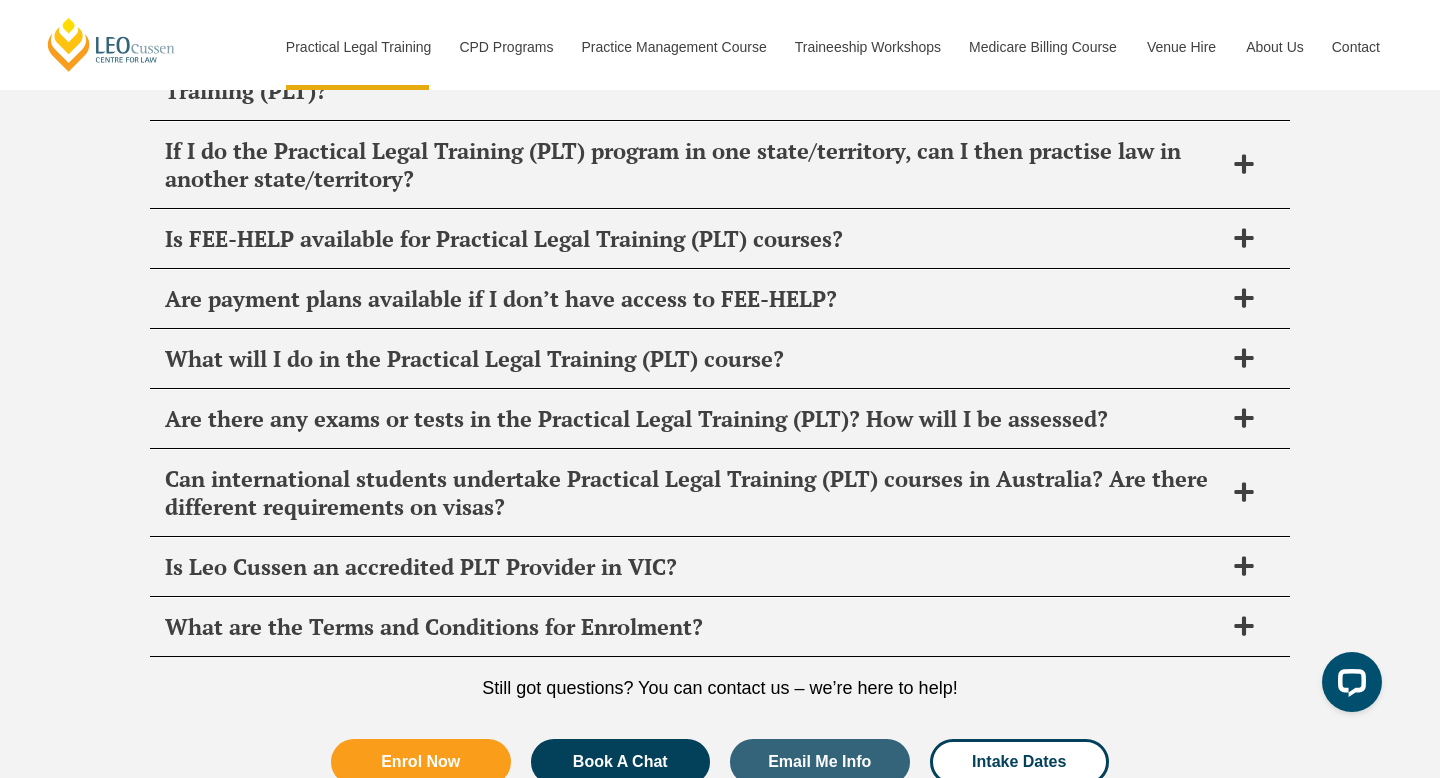 scroll, scrollTop: 9929, scrollLeft: 0, axis: vertical 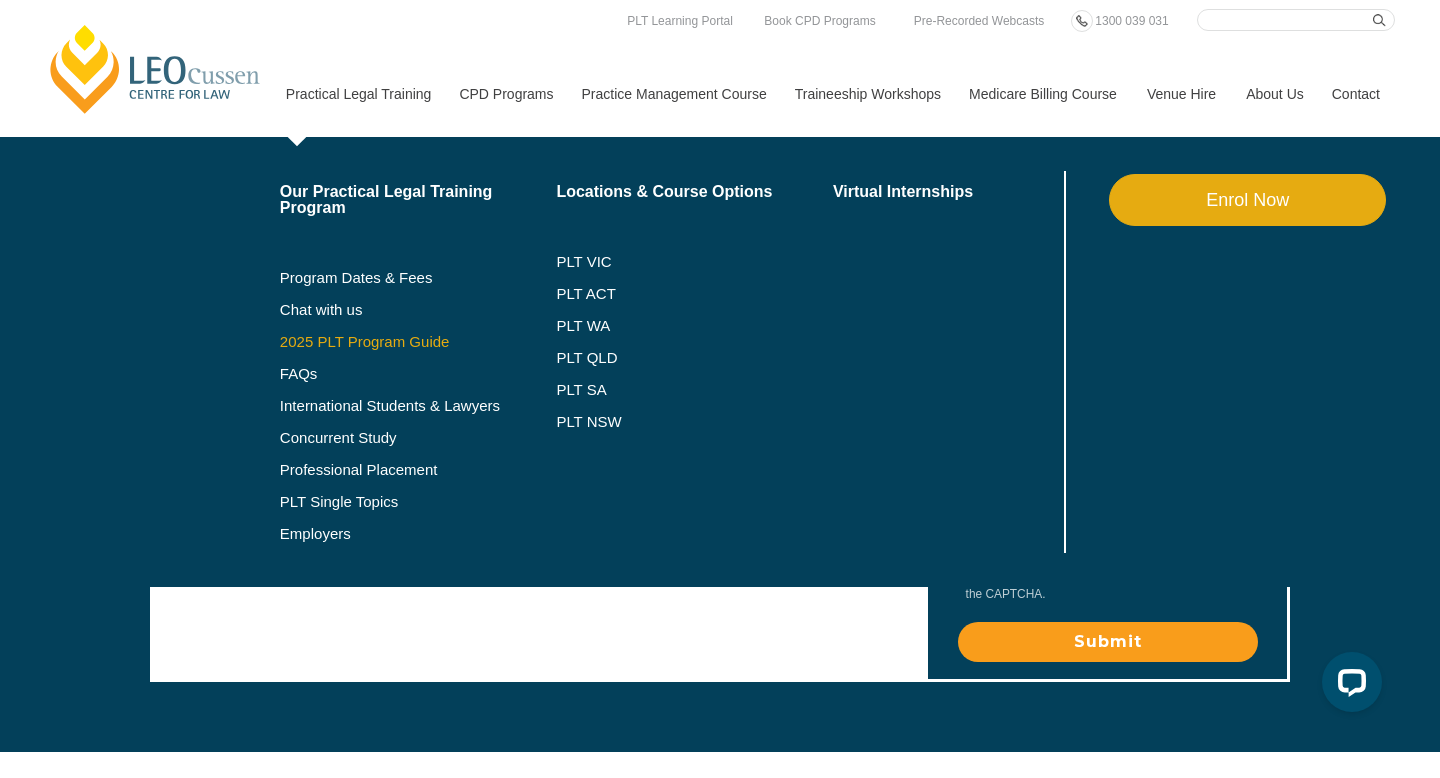 click on "2025 PLT Program Guide" at bounding box center [393, 342] 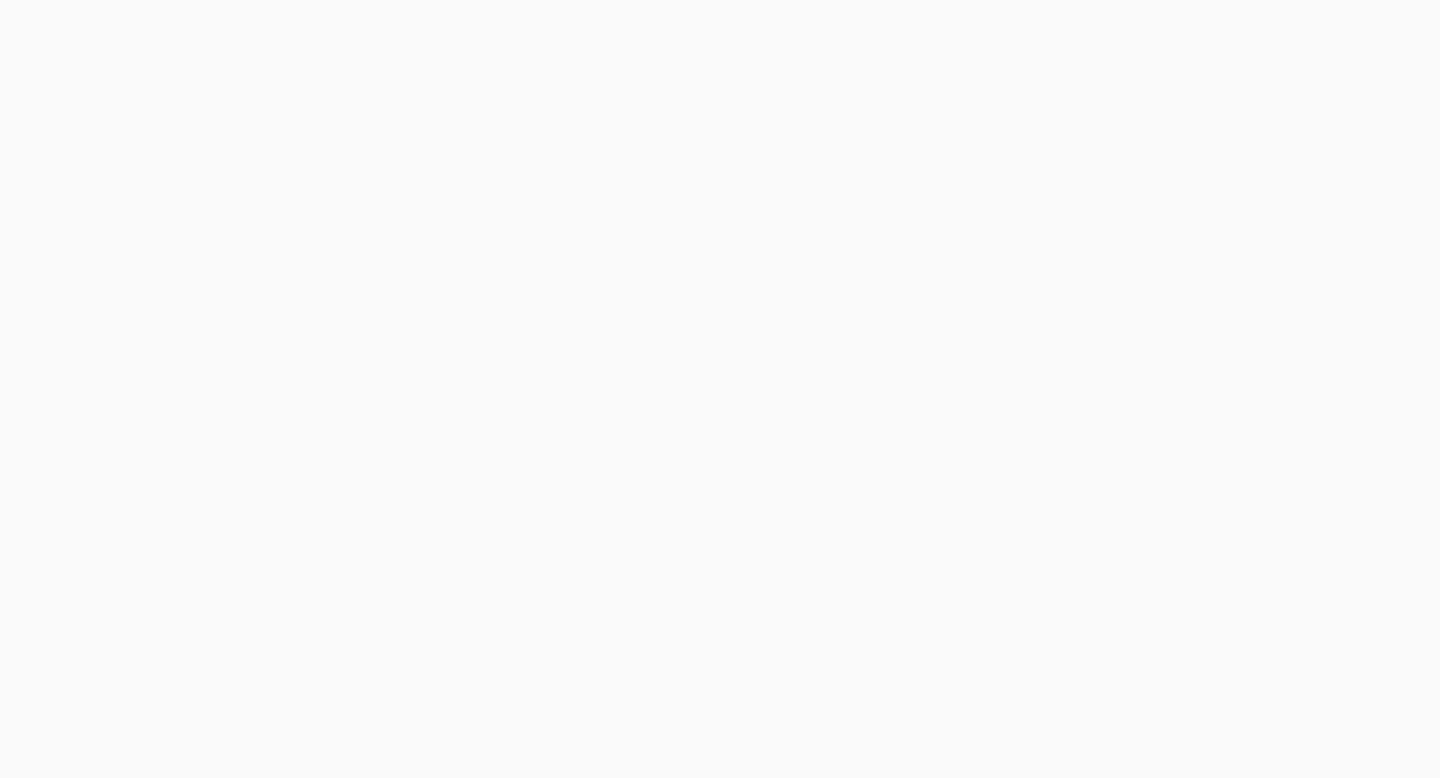 scroll, scrollTop: 0, scrollLeft: 0, axis: both 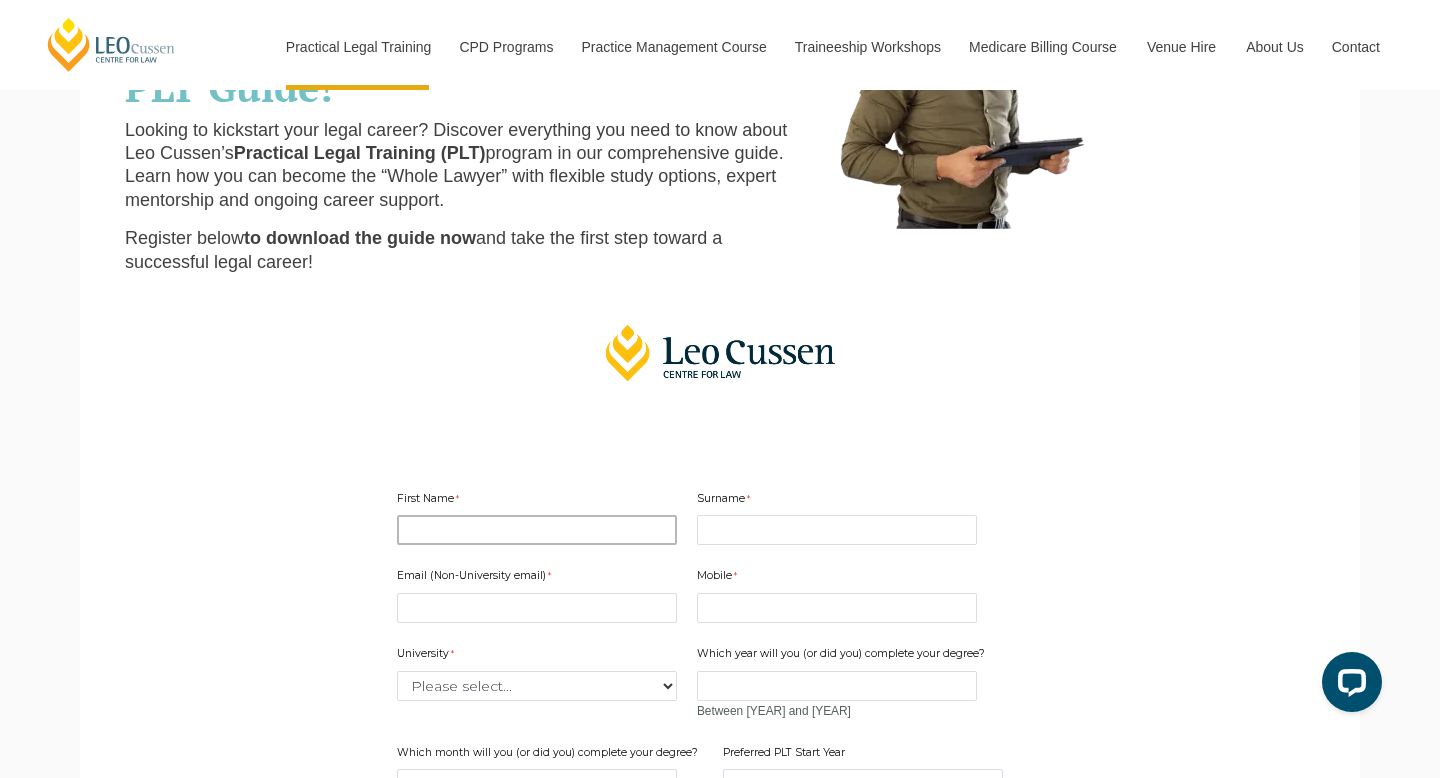 click on "First Name" at bounding box center (537, 530) 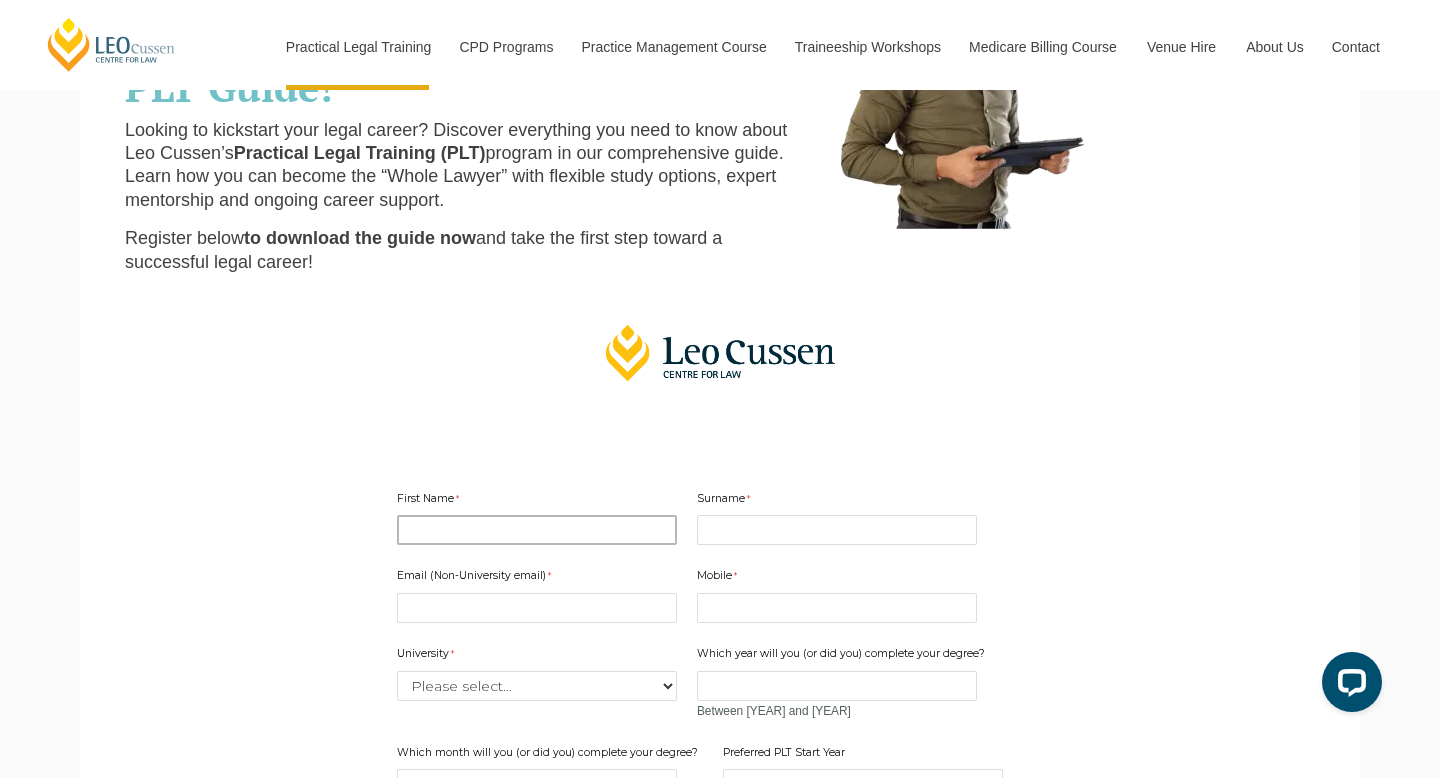 type on "[LAST]" 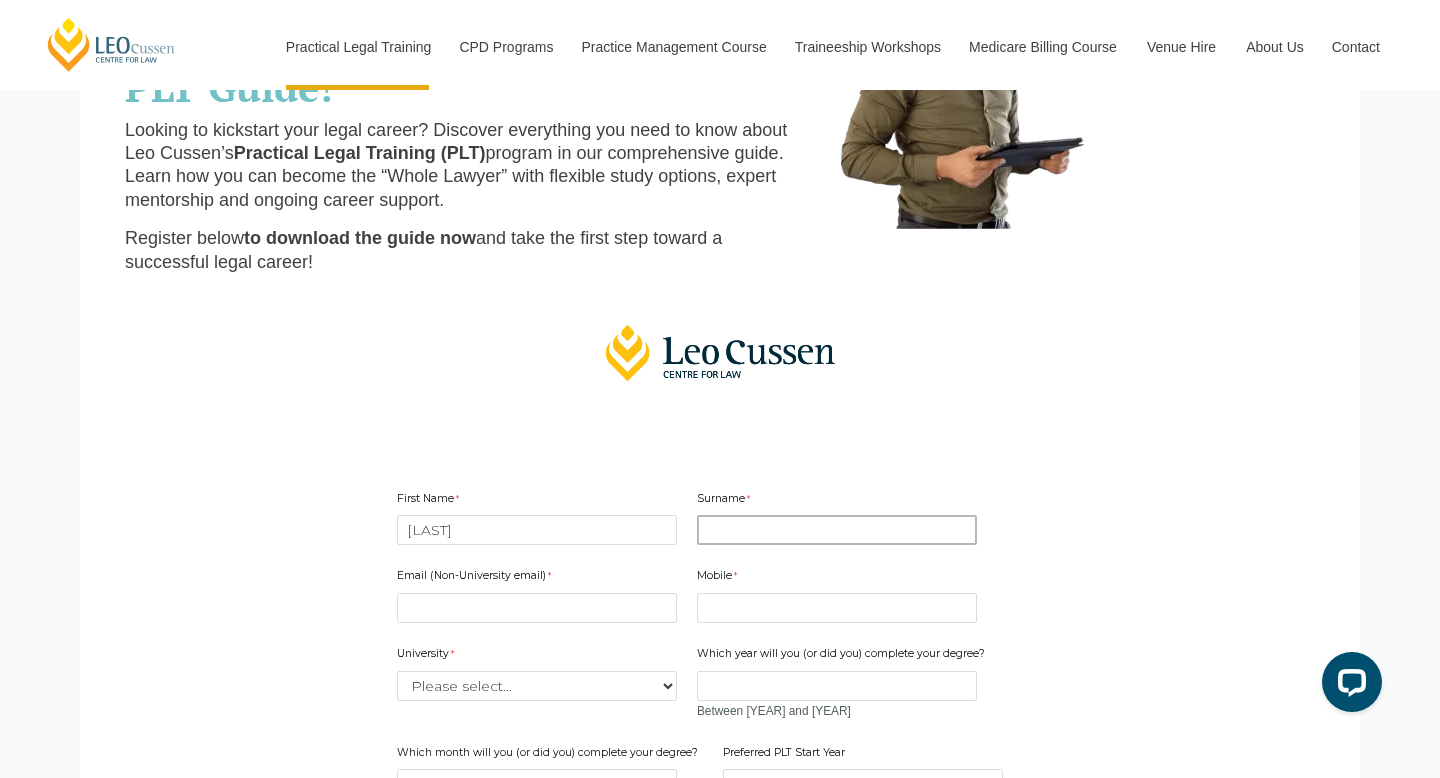 type on "[LAST]" 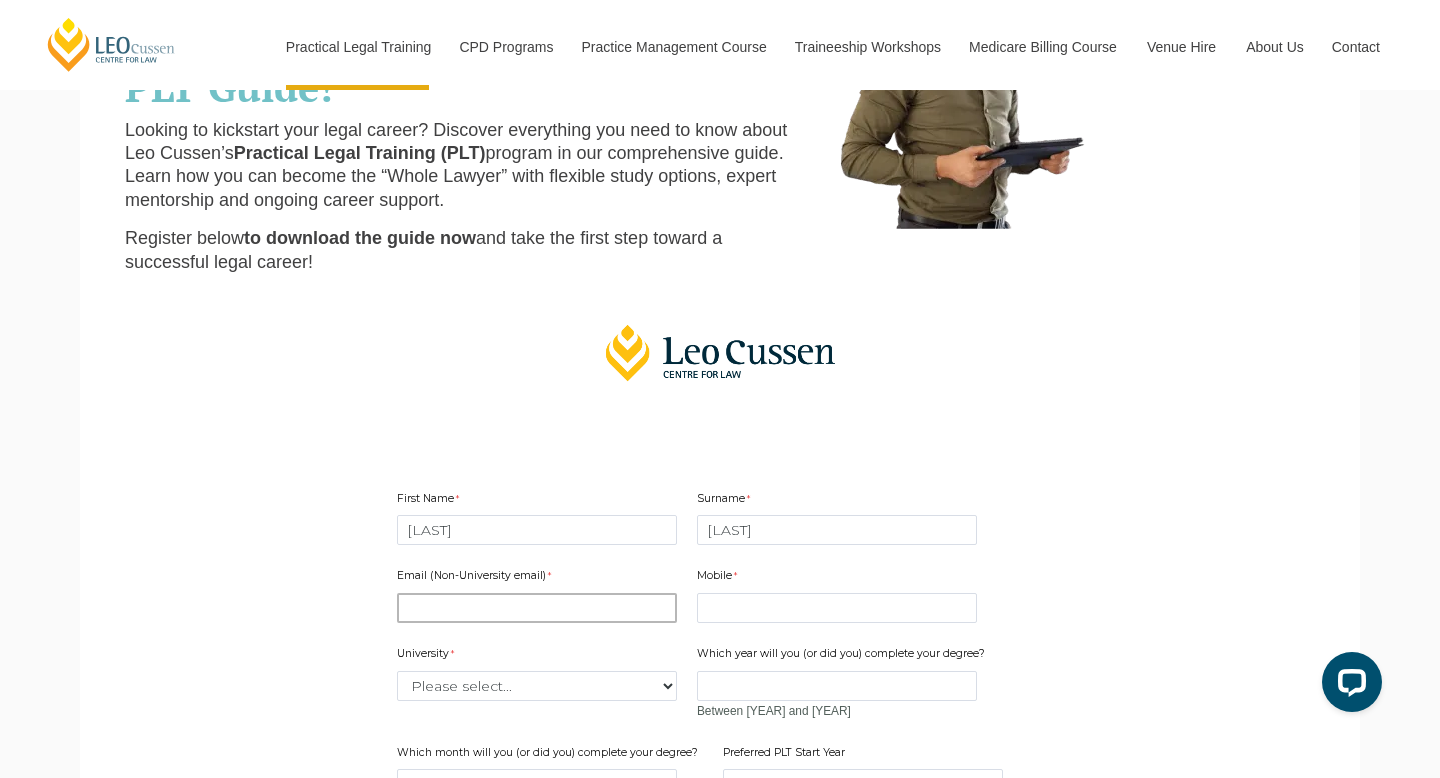click on "Email (Non-University email)" at bounding box center (537, 608) 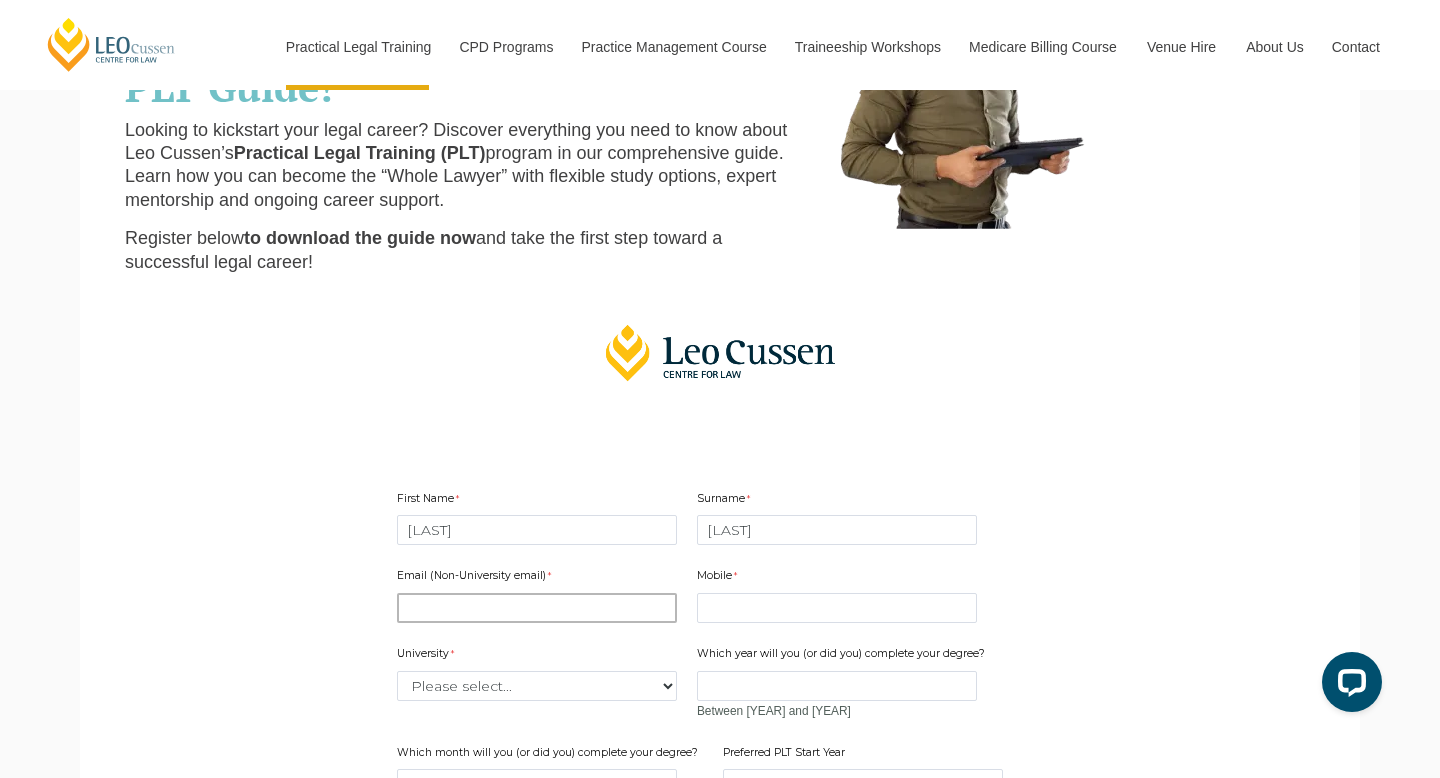 type on "[EMAIL]" 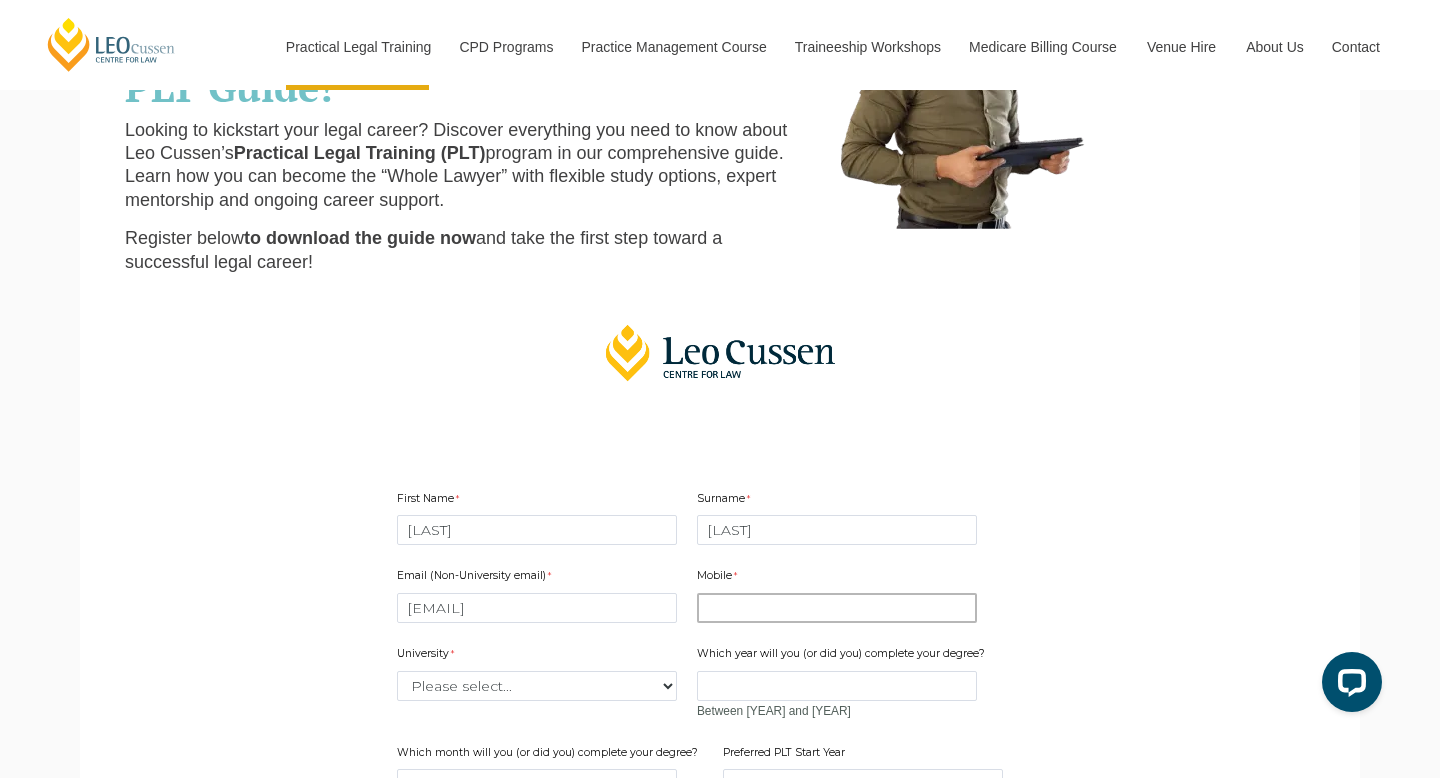 type on "[PHONE]" 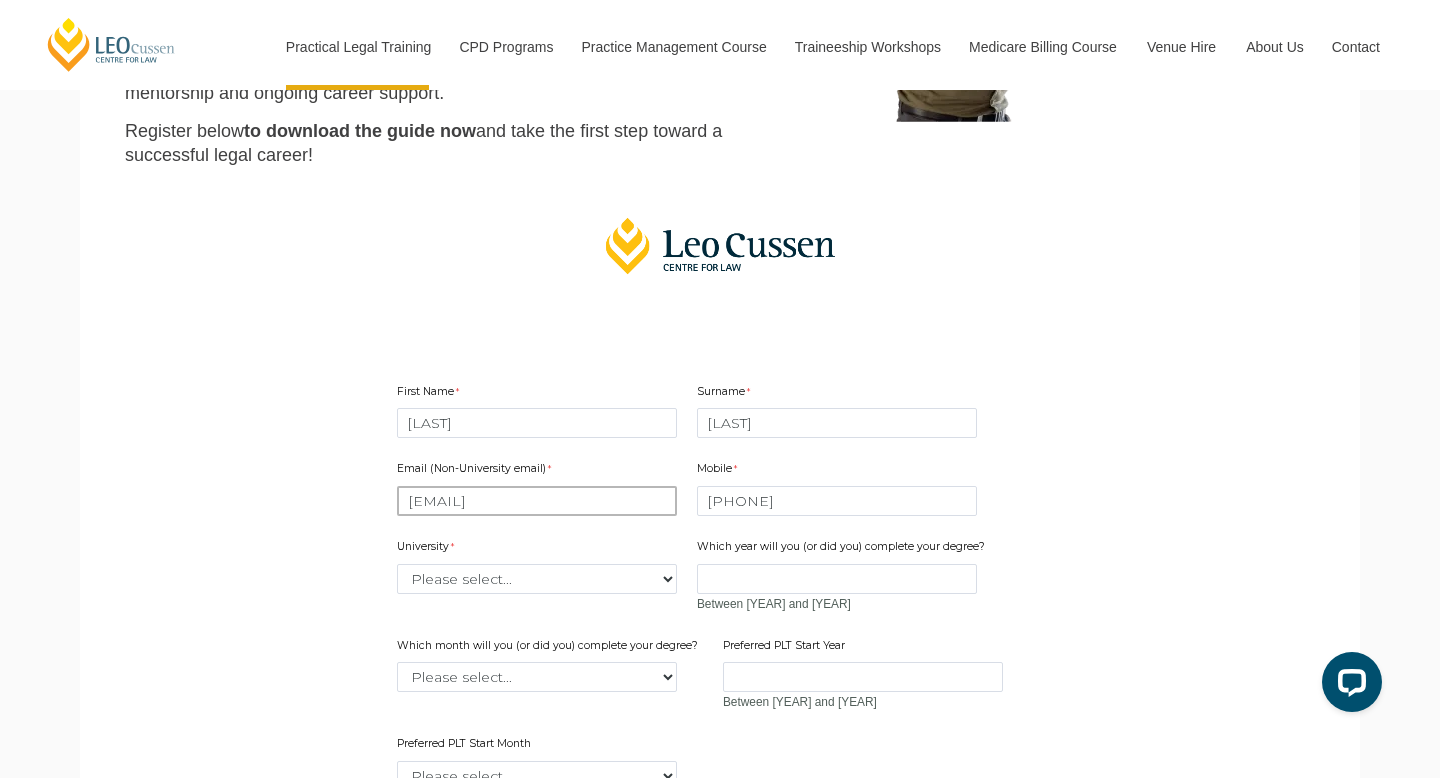 scroll, scrollTop: 503, scrollLeft: 0, axis: vertical 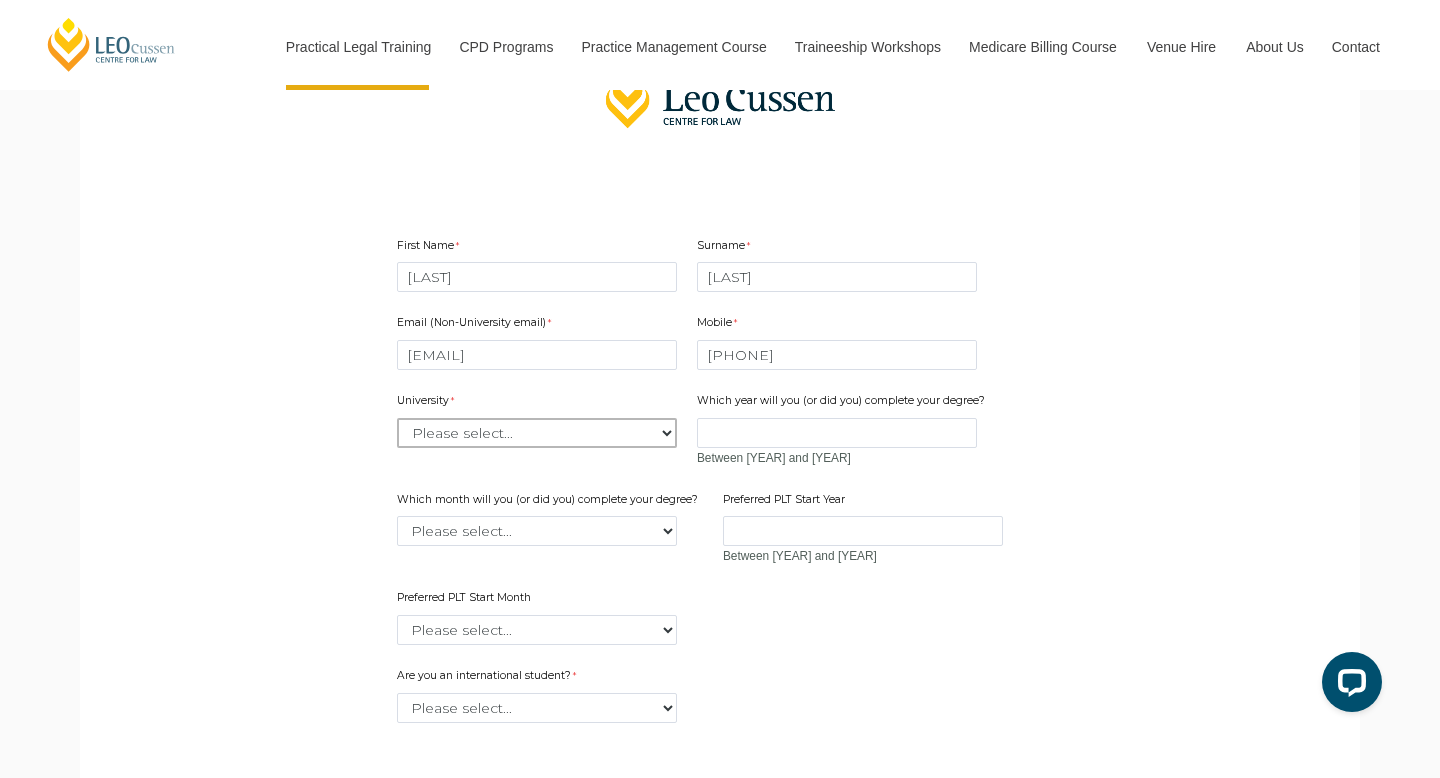 click on "Please select...   Australian Catholic University   Australian National University   Bond University   Central Queensland University   Charles Darwin University   Charles Sturt University   Curtin University   Deakin University   Edith Cowan University   Federation University   Flinders University   Griffith University   James Cook University   La Trobe University   Macquarie University   Monash University   Murdoch University   Queensland University of Technology   RMIT University   Southern Cross University   Swinburne University of Technology   Torrens University   University of Adelaide   University of Canberra   University of Divinity   University of Melbourne   University of New England   University of New South Wales   University of Newcastle   University of Notre Dame   University of Queensland   University of South Australia   University of Southern Queensland   University of Sydney   University of Tasmania   University of Technology Sydney   University of the Sunshine Coast       Victoria University" at bounding box center [537, 433] 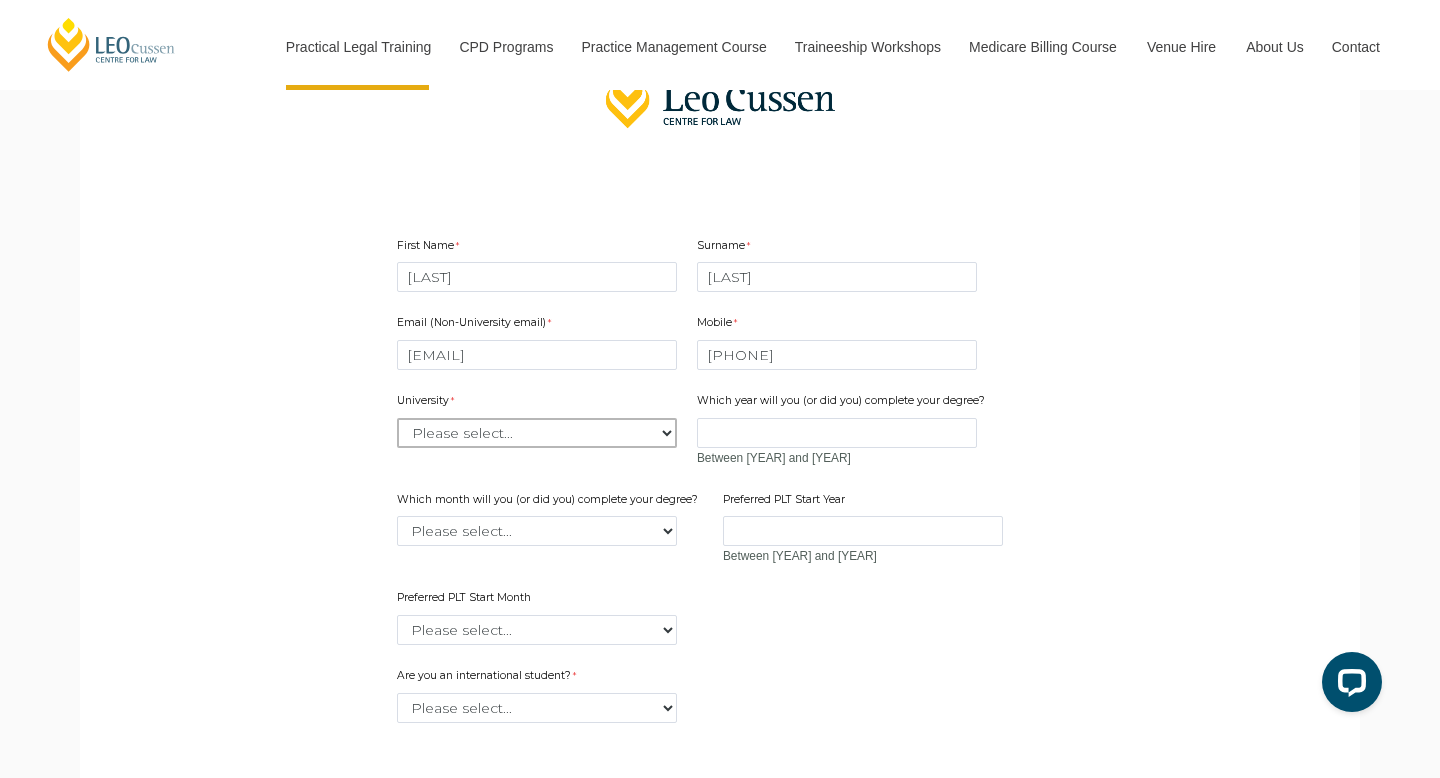 select on "tfa_2181" 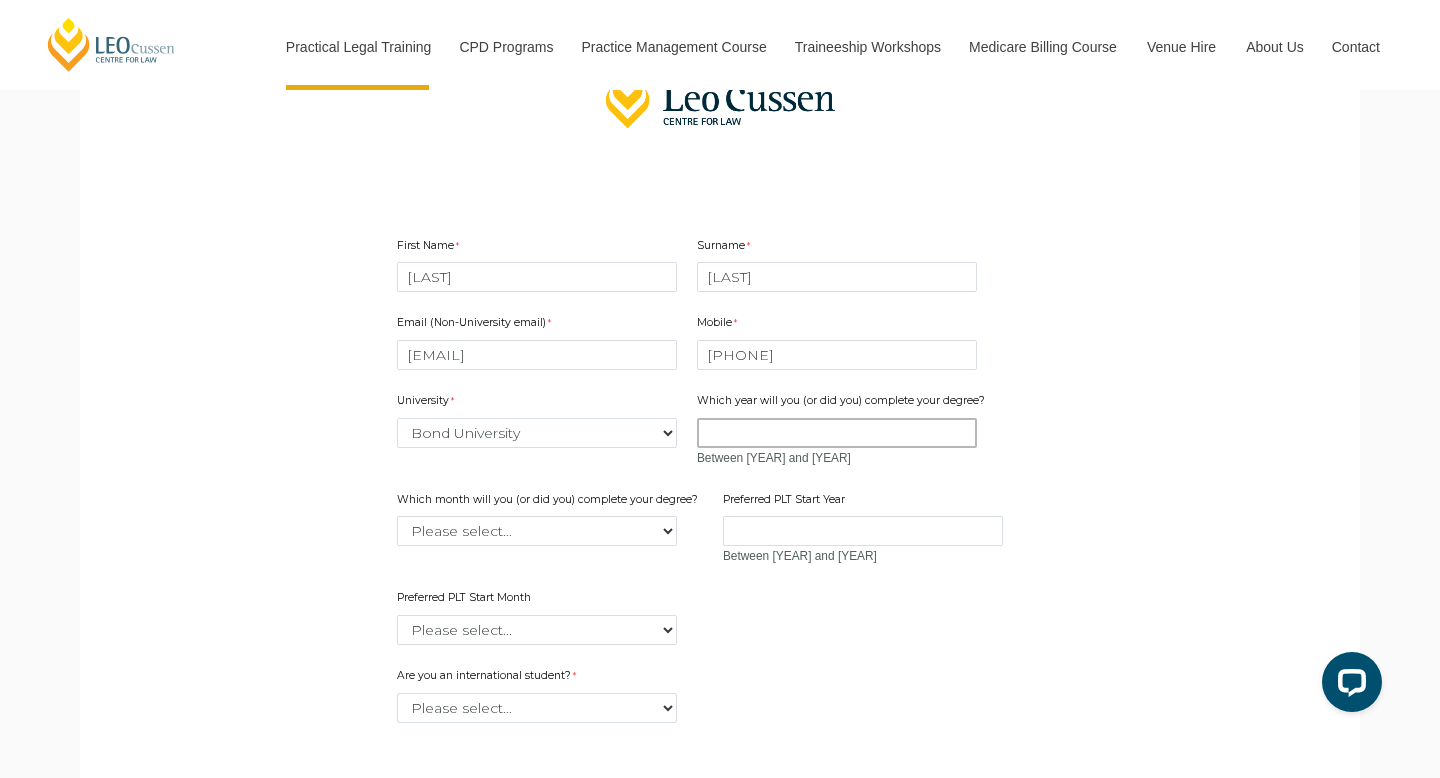 click on "Which year will you (or did you) complete your degree?" at bounding box center (837, 433) 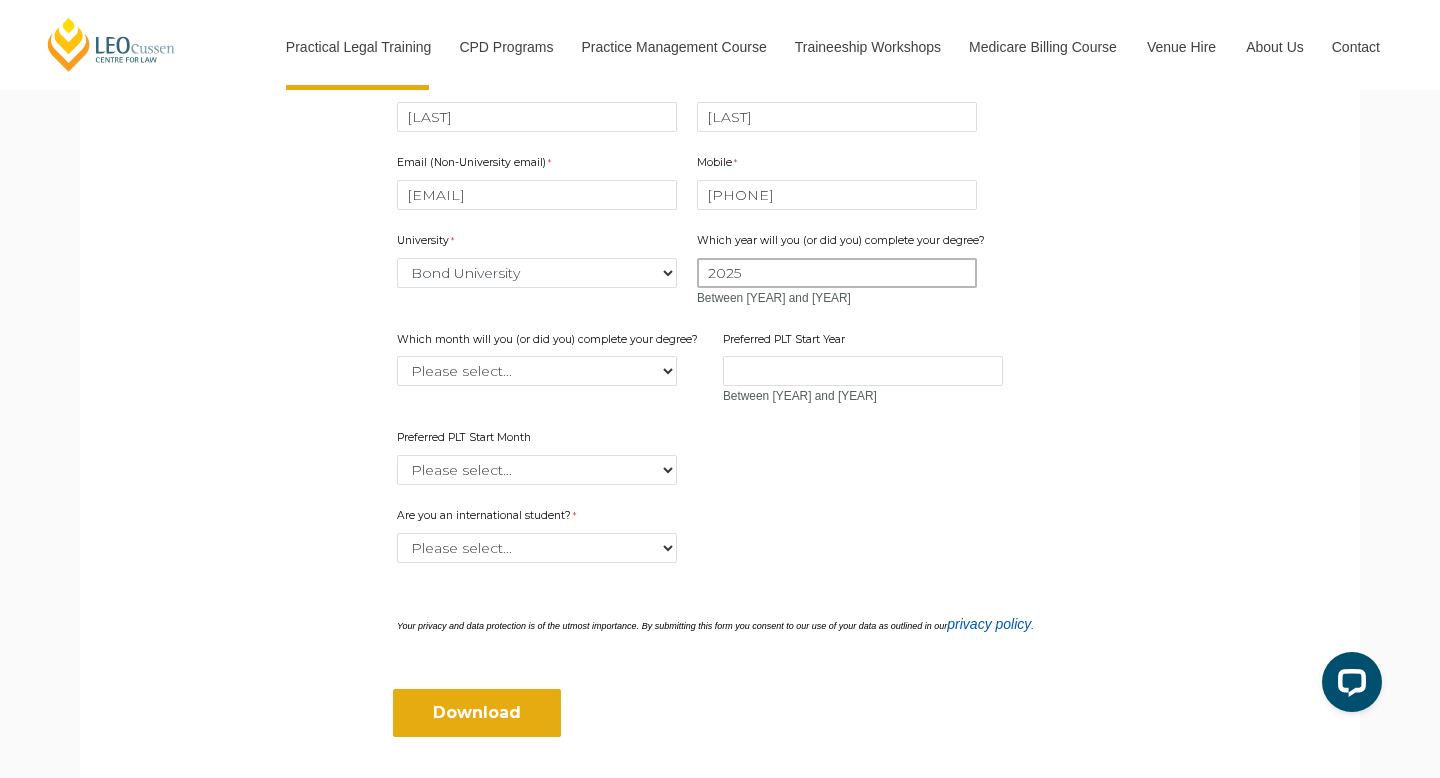 scroll, scrollTop: 669, scrollLeft: 0, axis: vertical 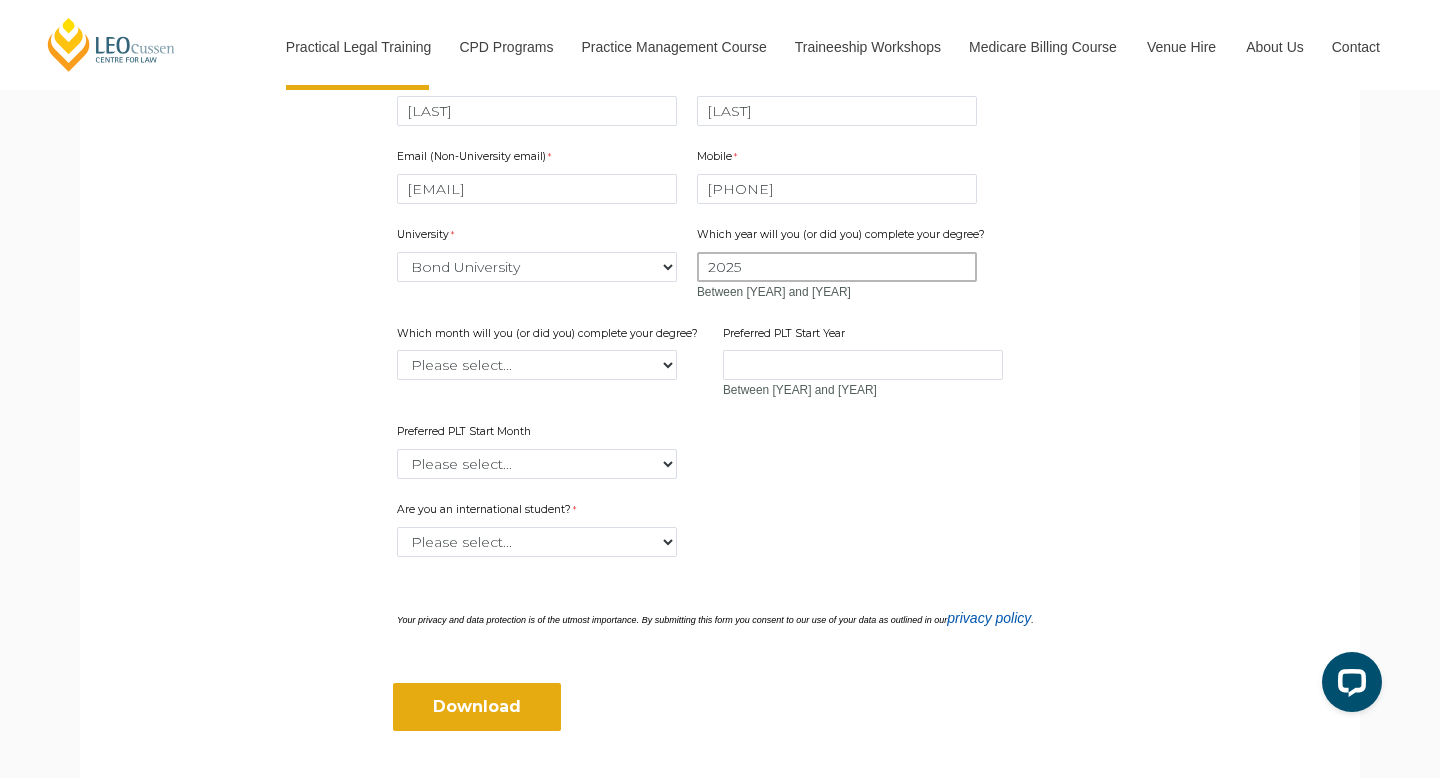 type on "2025" 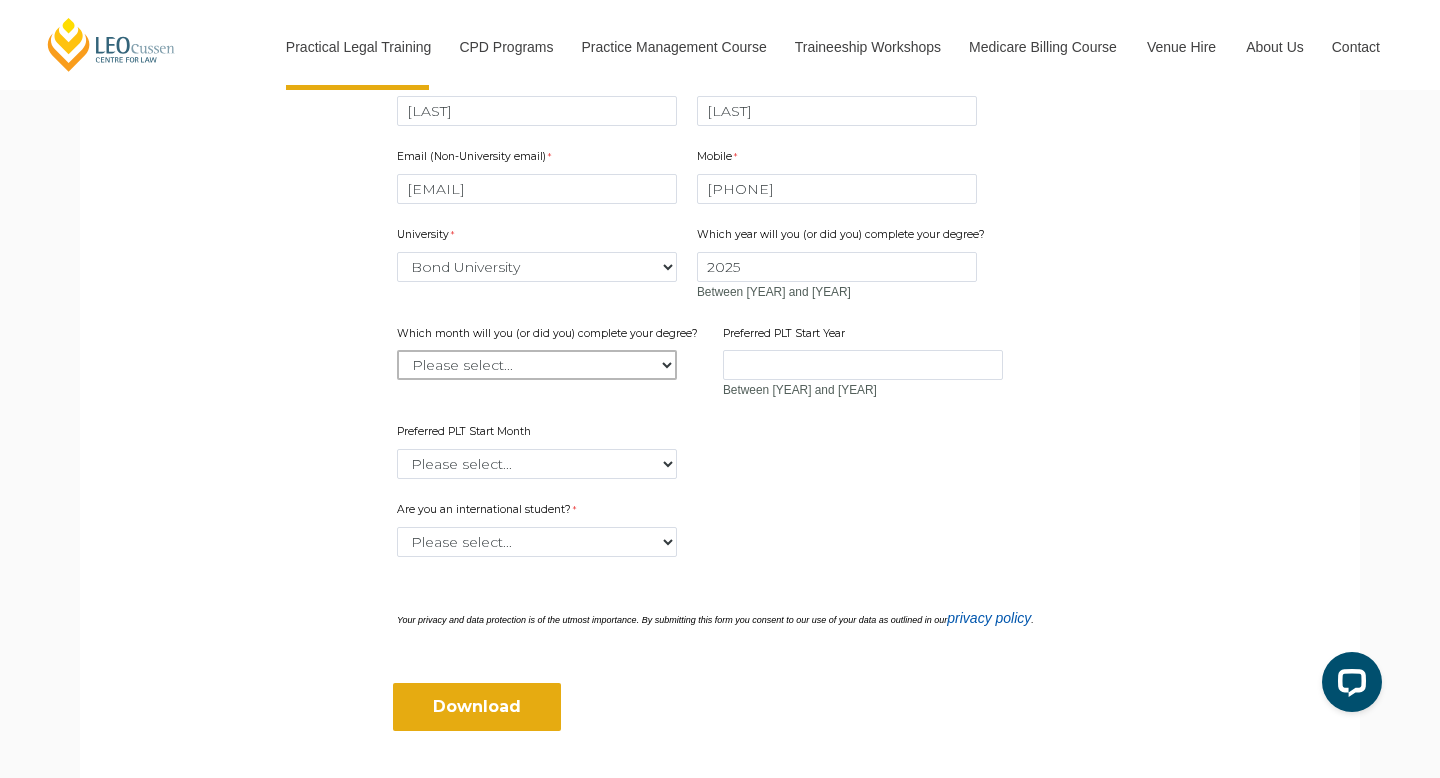 click on "Please select...   January   February   March   April   May   June   July   August   September   October   November   December" at bounding box center [537, 365] 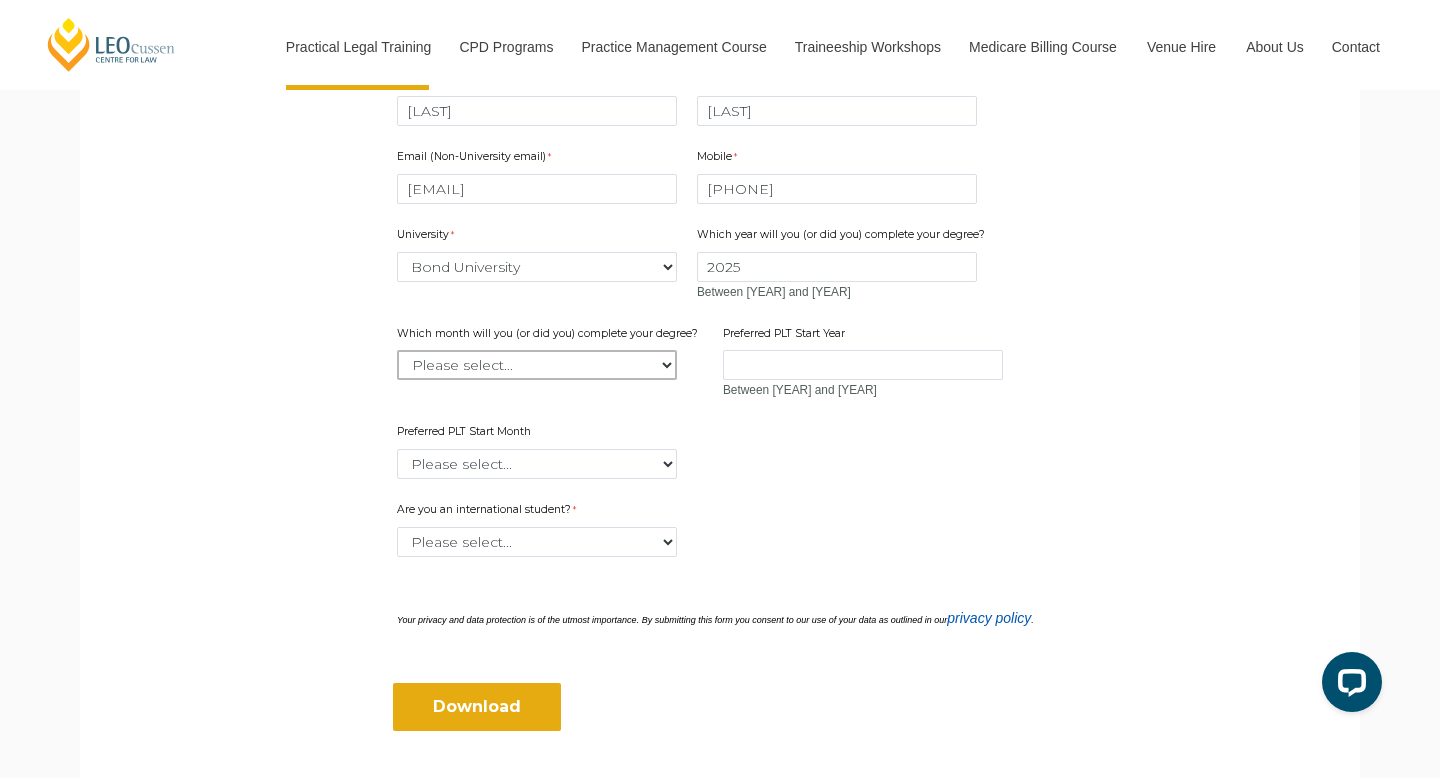 select on "tfa_2224" 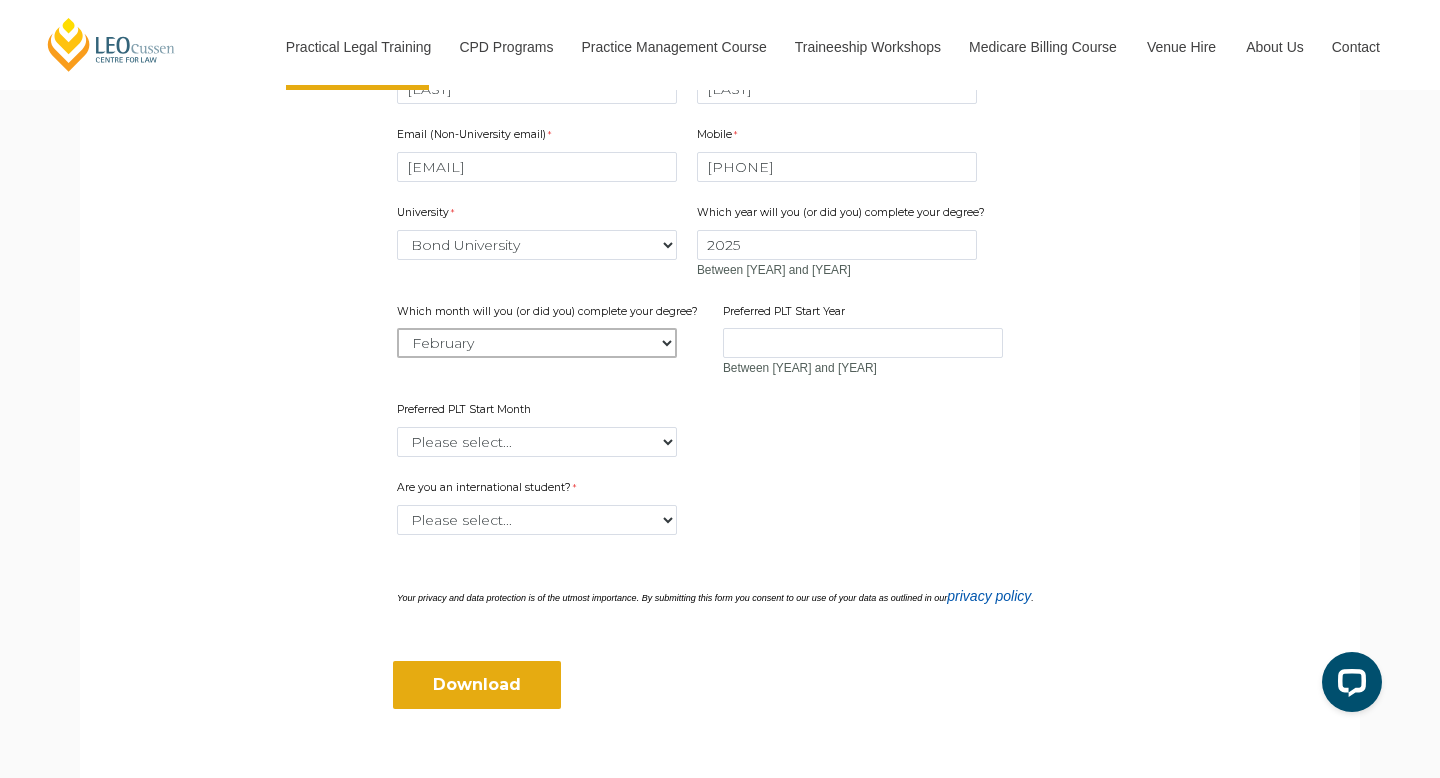scroll, scrollTop: 732, scrollLeft: 0, axis: vertical 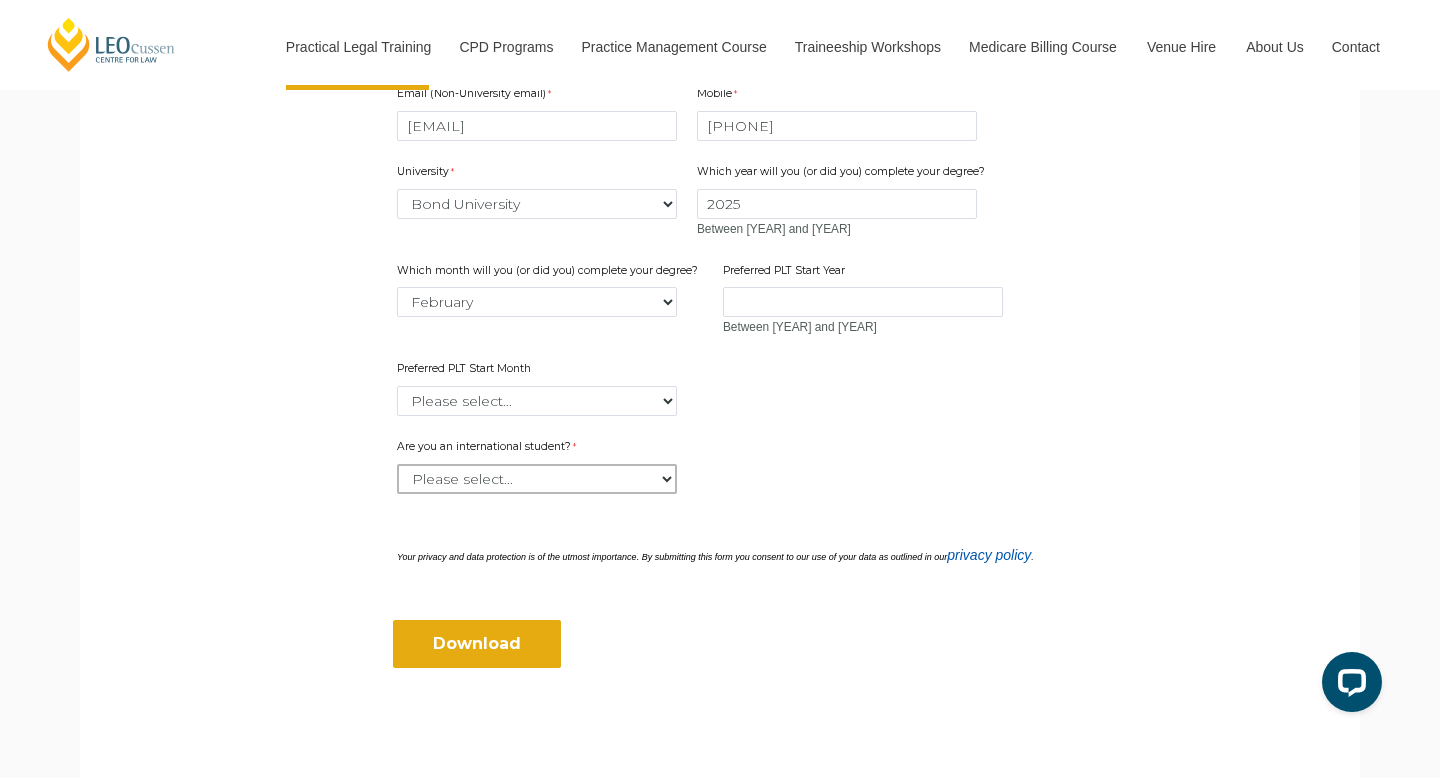 click on "Please select...   Yes   No" at bounding box center [537, 479] 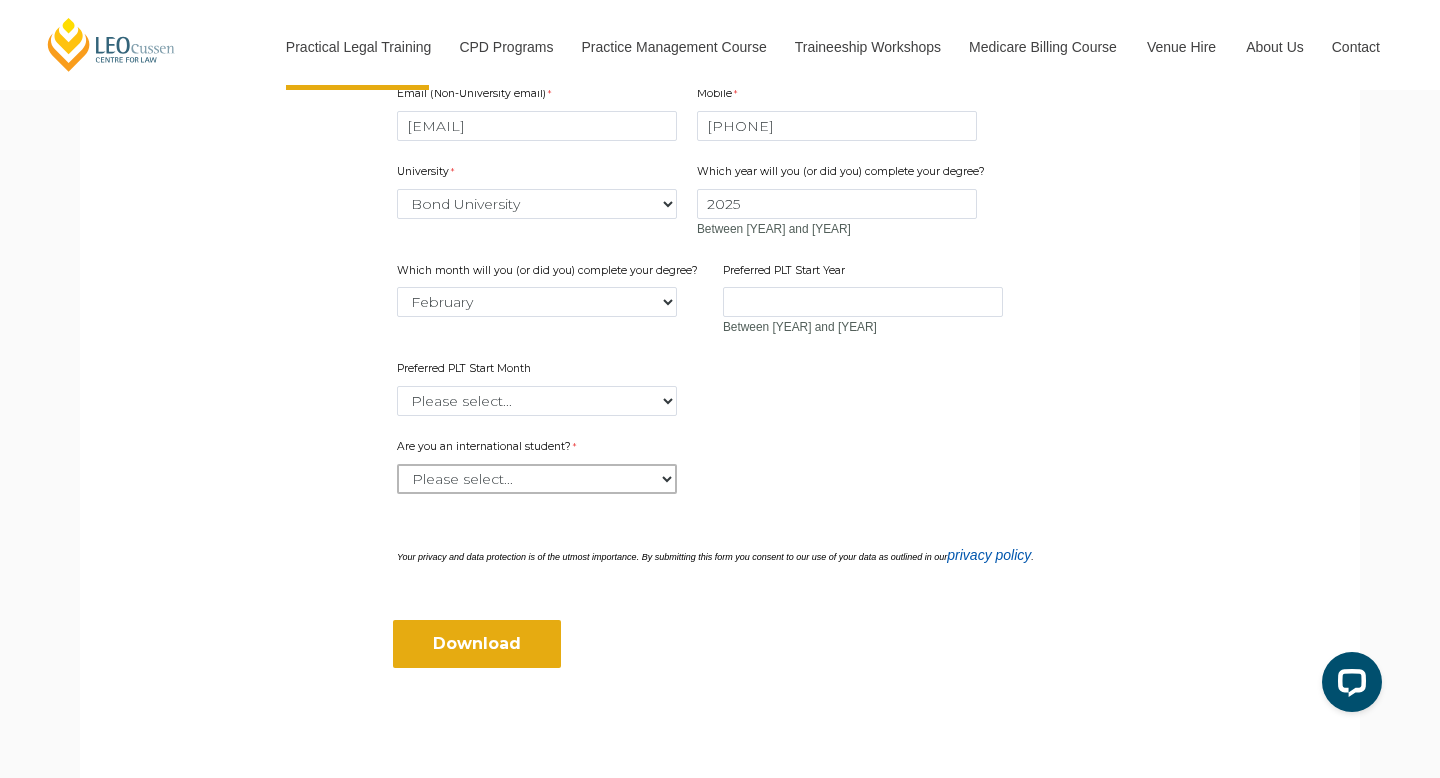 select on "tfa_59" 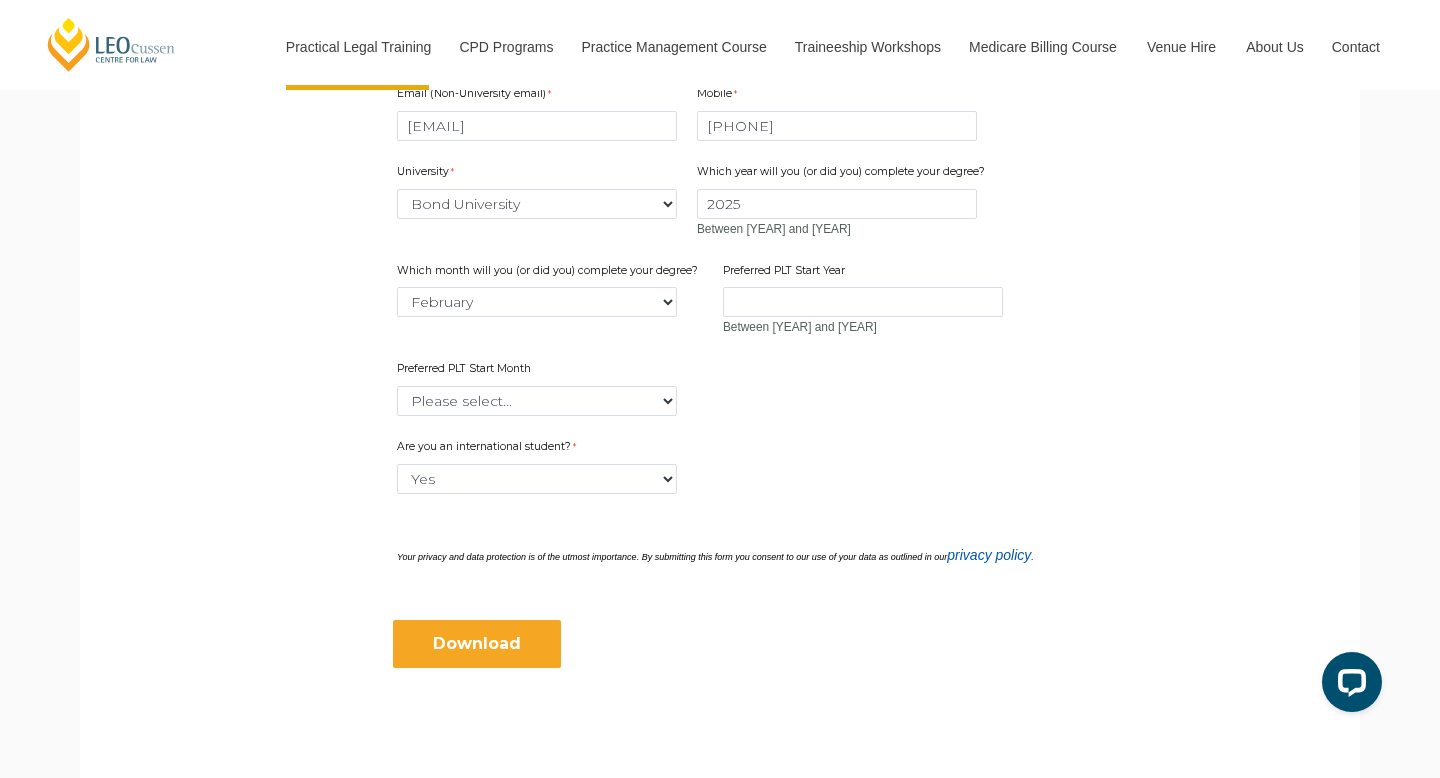 click on "Download" at bounding box center (477, 644) 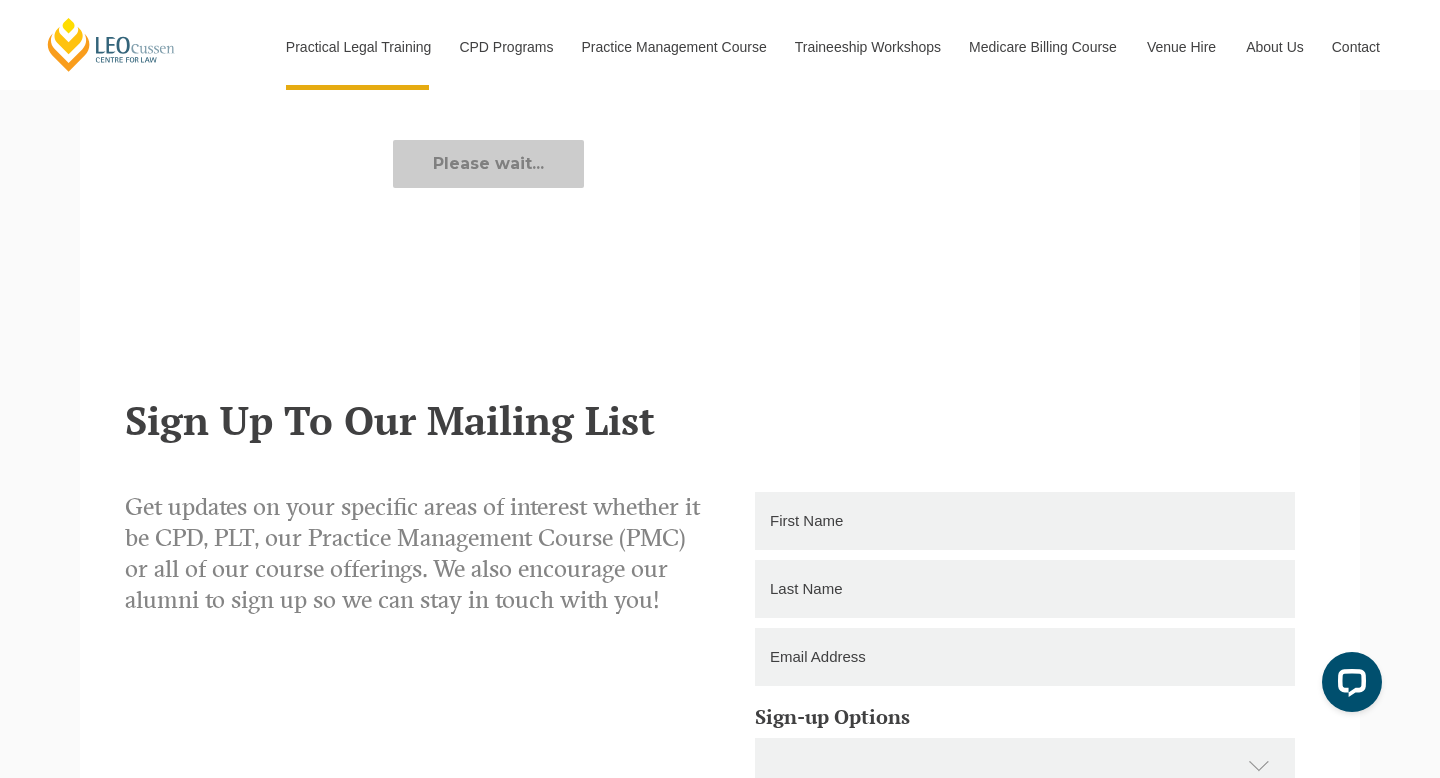 scroll, scrollTop: 1218, scrollLeft: 0, axis: vertical 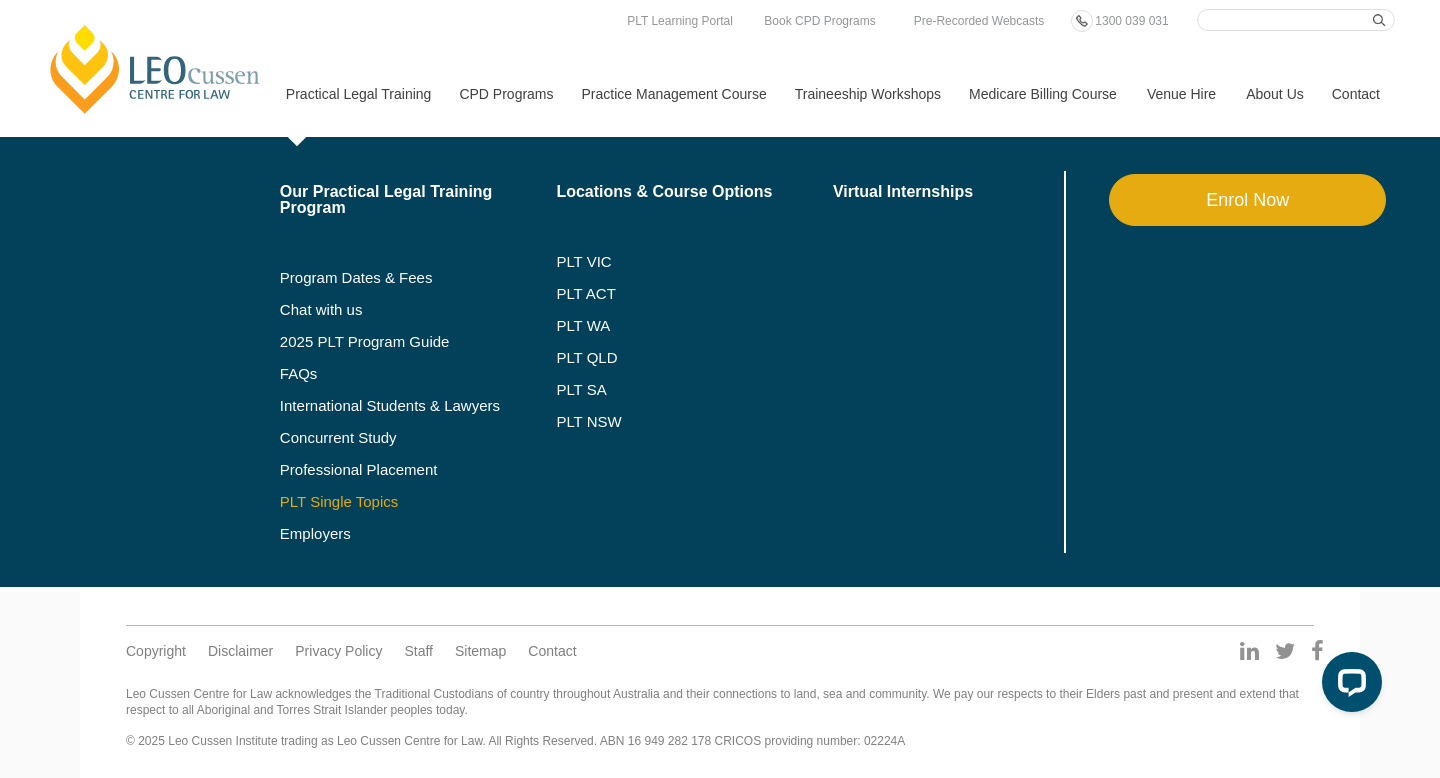 click on "PLT Single Topics" at bounding box center (418, 502) 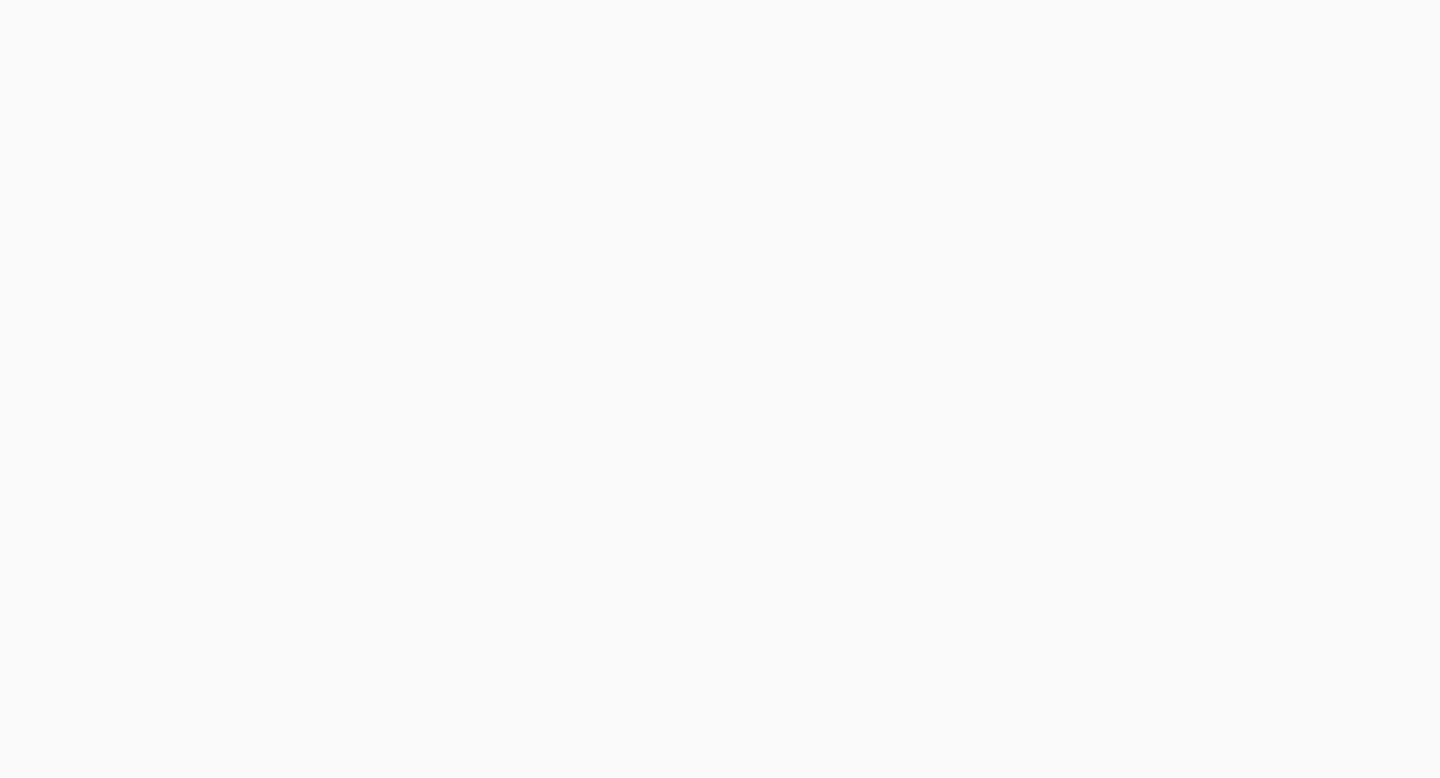 scroll, scrollTop: 0, scrollLeft: 0, axis: both 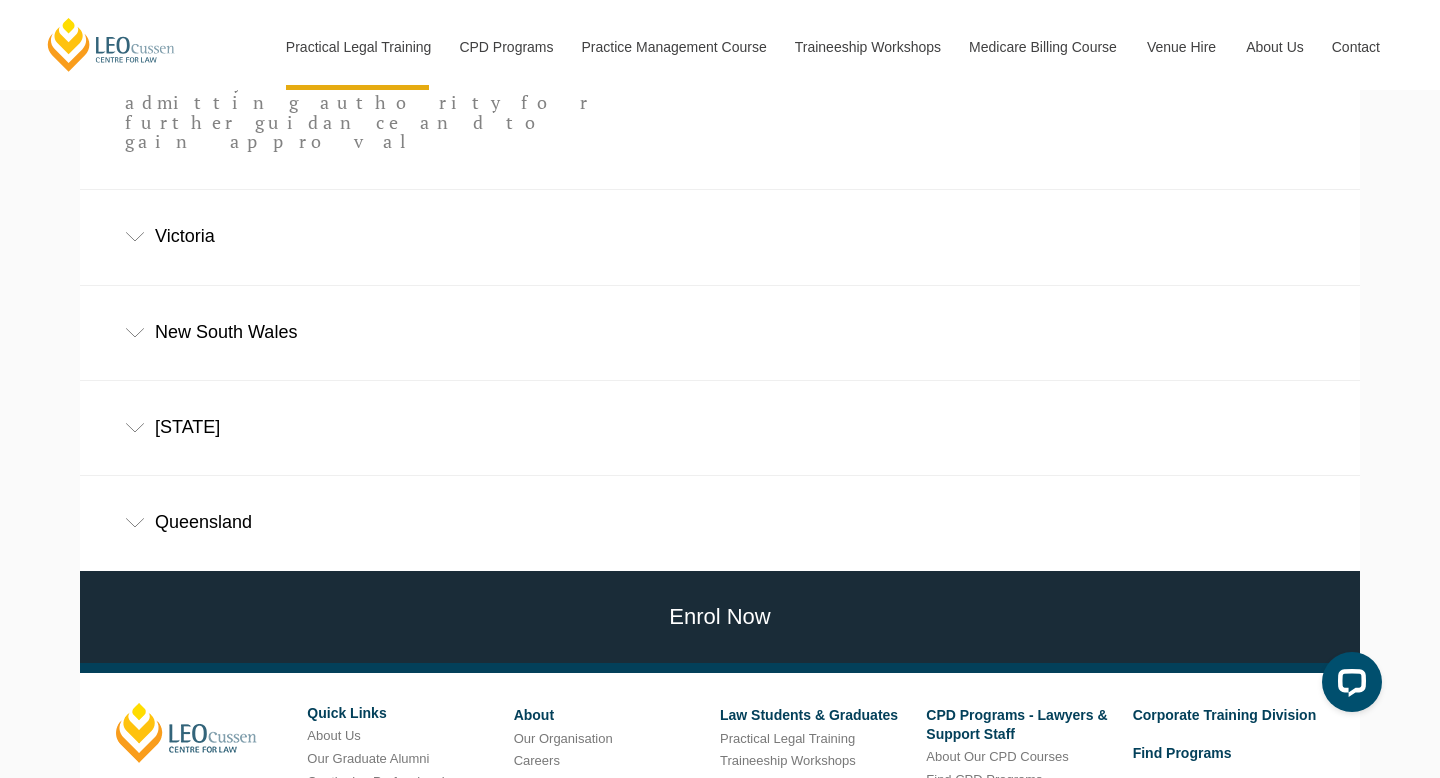 click on "Victoria" at bounding box center [720, 236] 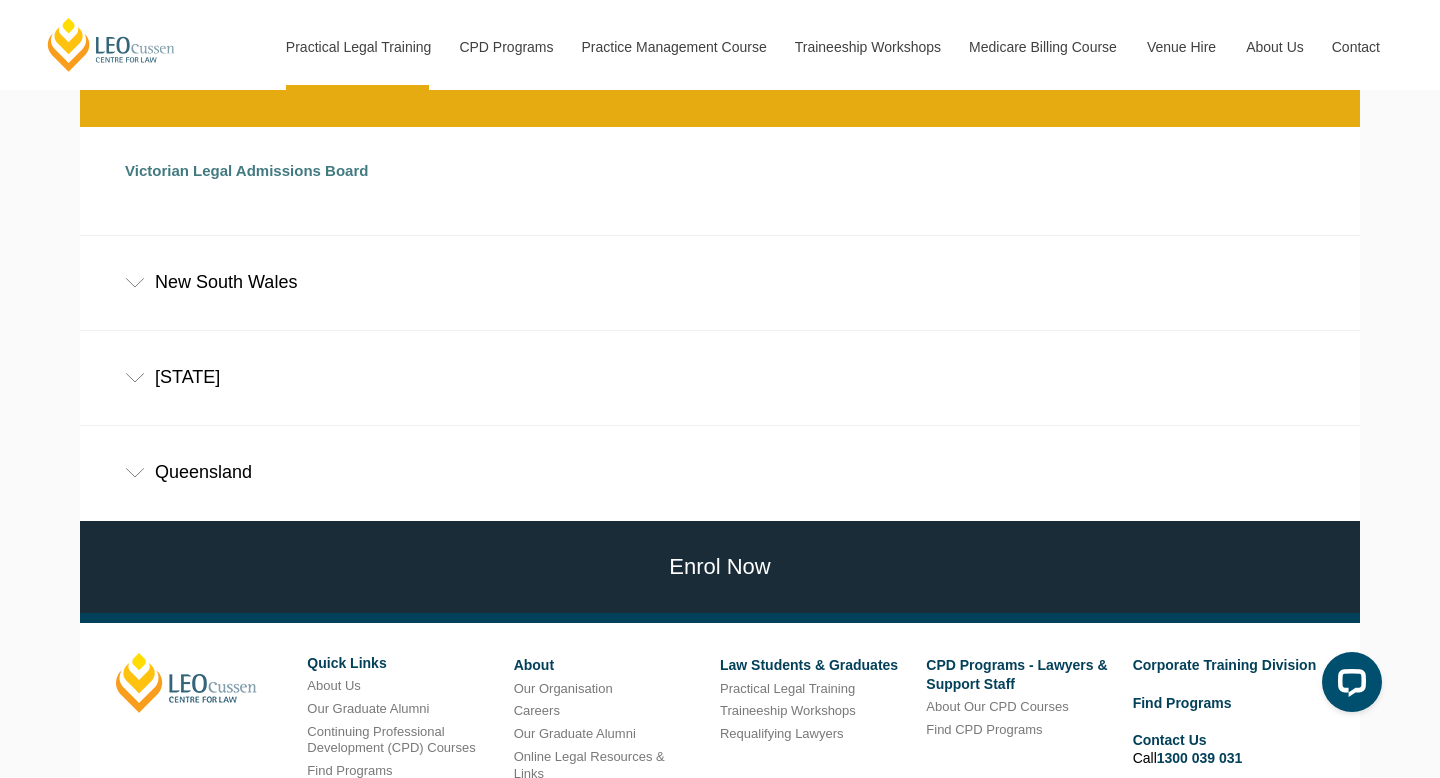 scroll, scrollTop: 1638, scrollLeft: 0, axis: vertical 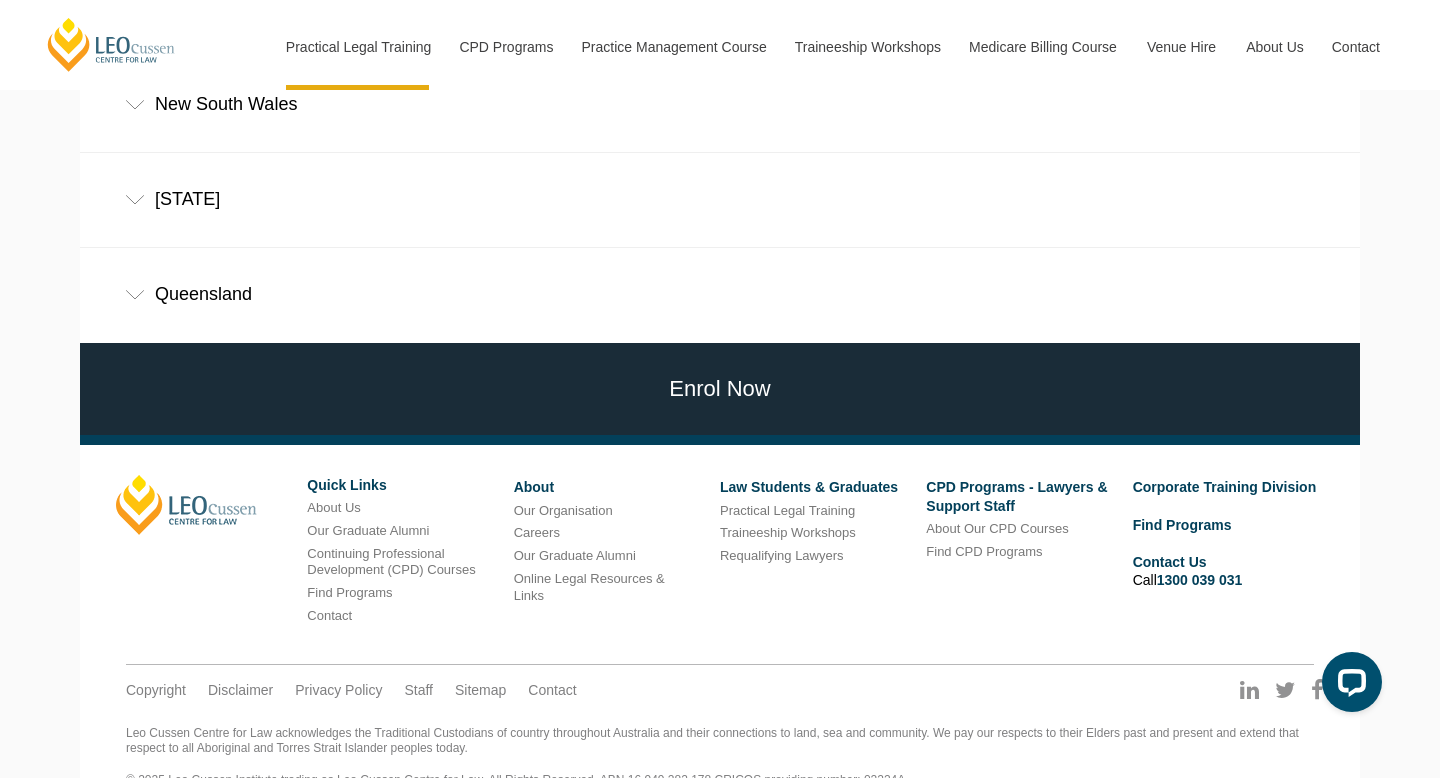 click on "Leo Cussen             Quick Links      About Us   Our Graduate Alumni   Continuing Professional Development (CPD) Courses   Find Programs   Contact              About      Our Organisation   Careers   Our Graduate Alumni   Online Legal Resources & Links              Law Students & Graduates      Practical Legal Training   Traineeship Workshops   Requalifying Lawyers              CPD Programs - Lawyers & Support Staff      About Our CPD Courses   Find CPD Programs              Corporate Training Division         Find Programs         Contact Us     Call  1300 039 031" at bounding box center [720, 559] 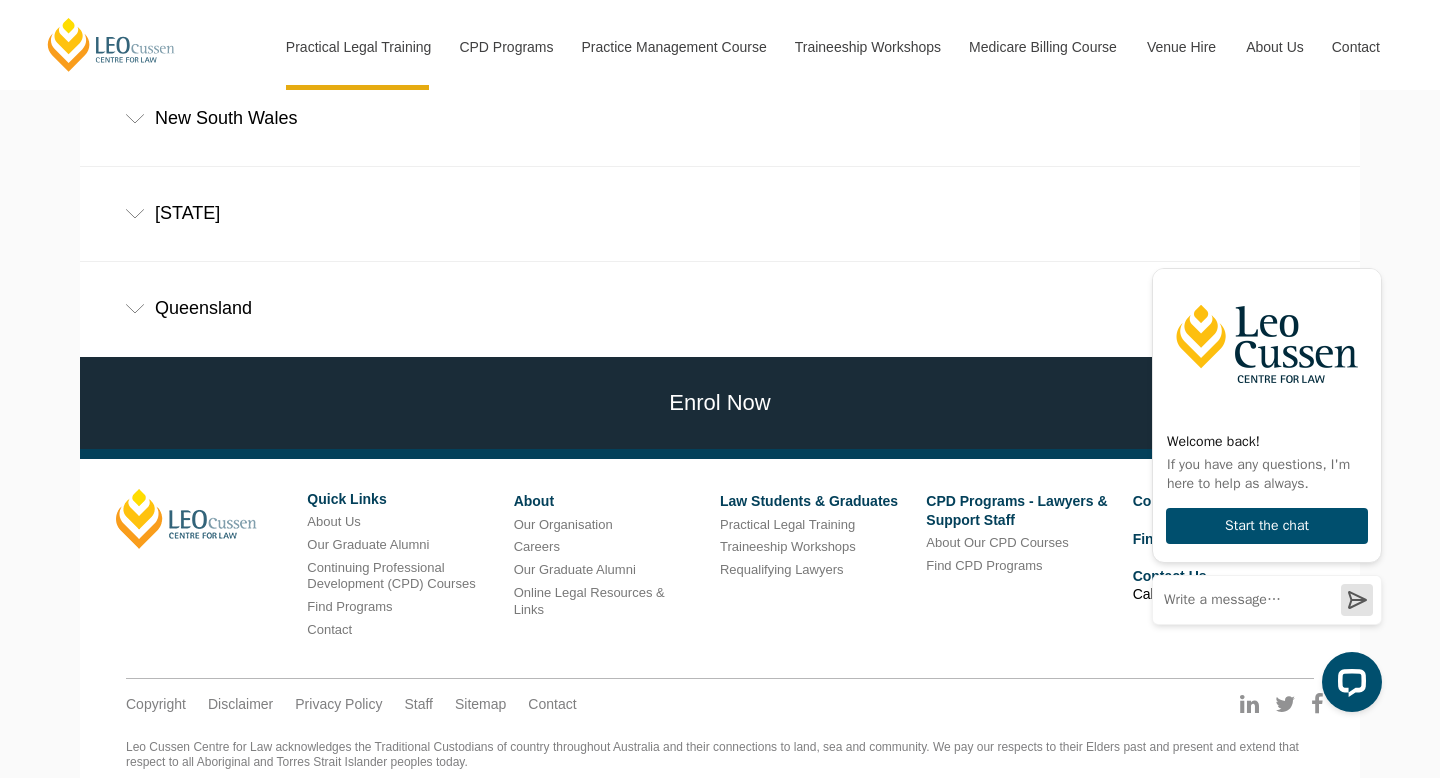 scroll, scrollTop: 1638, scrollLeft: 0, axis: vertical 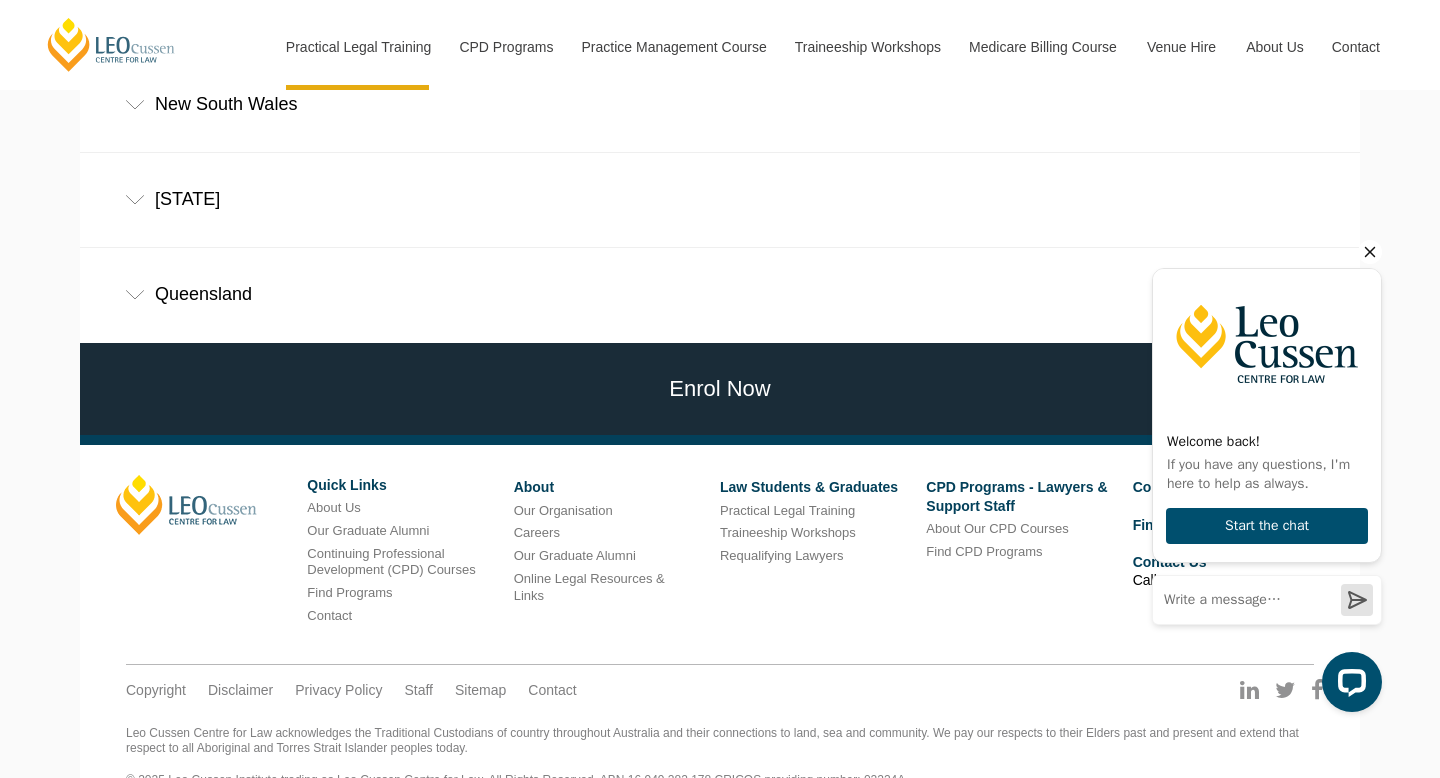 click 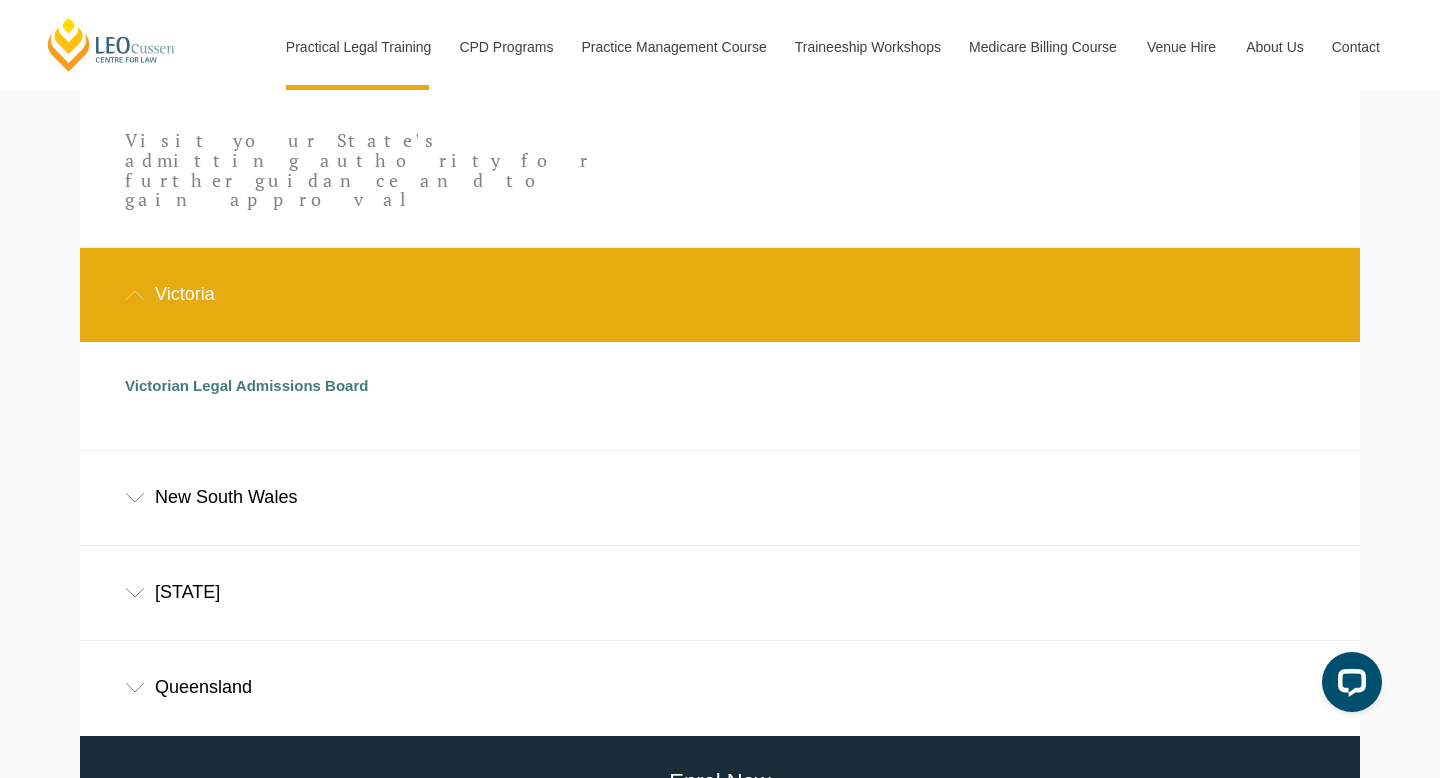 scroll, scrollTop: 1246, scrollLeft: 0, axis: vertical 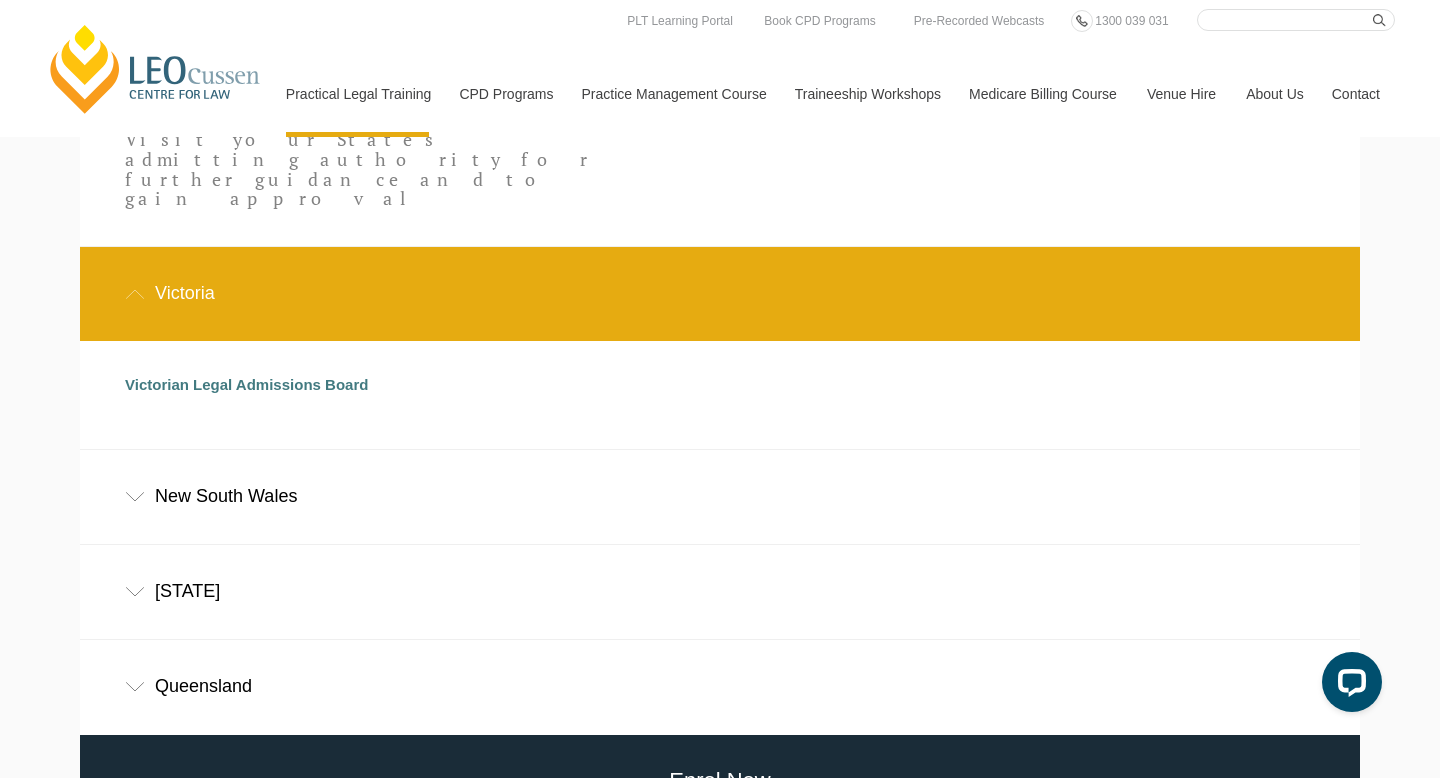 type 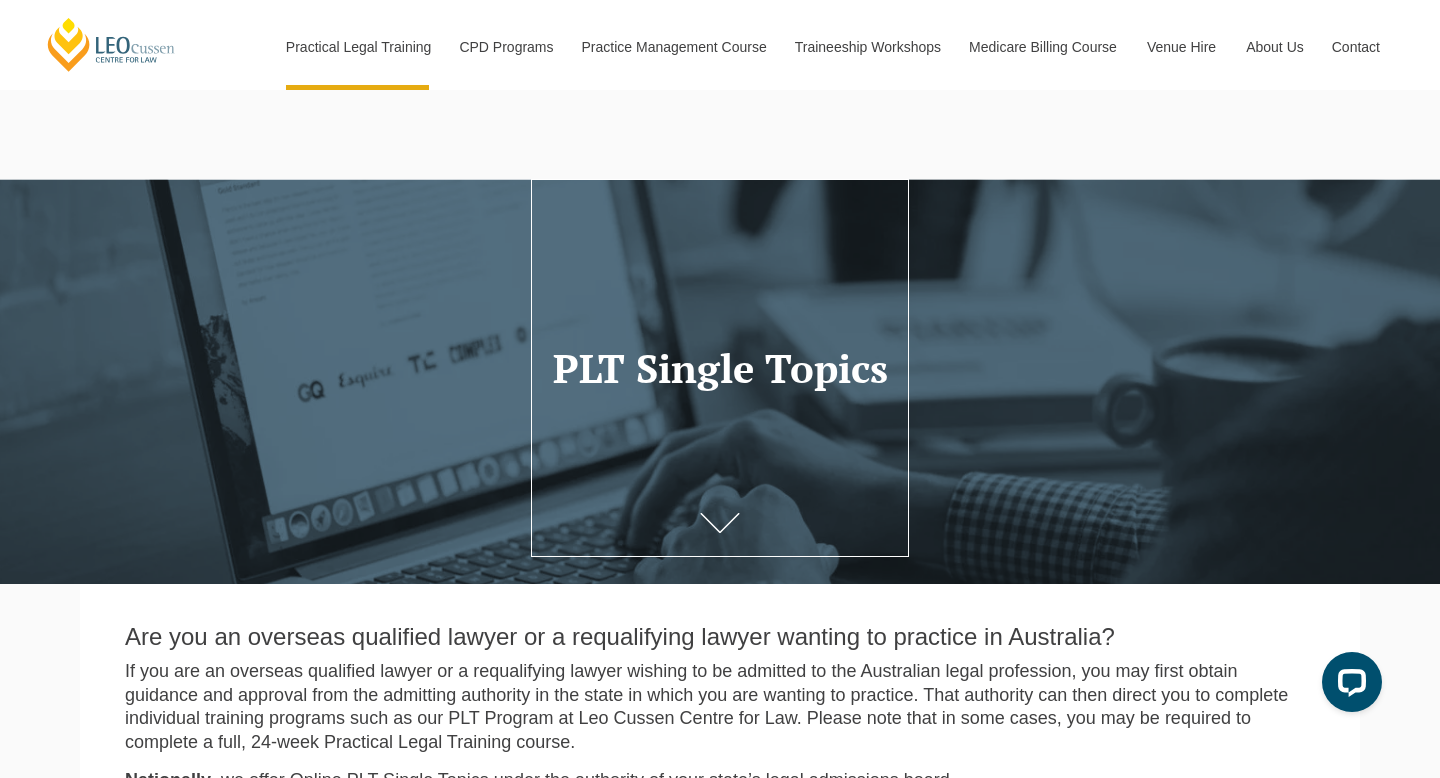 scroll, scrollTop: 1141, scrollLeft: 0, axis: vertical 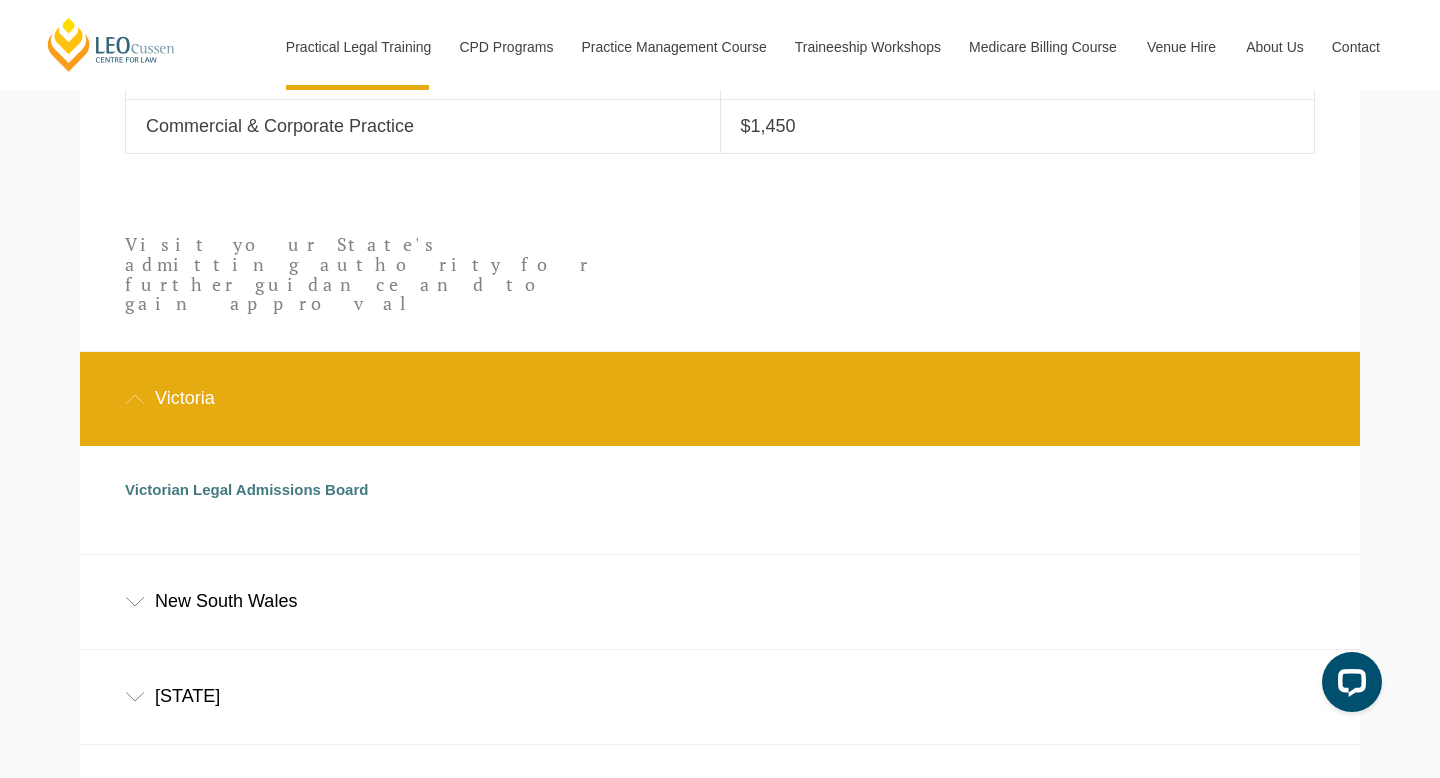click on "Victoria" at bounding box center [720, 398] 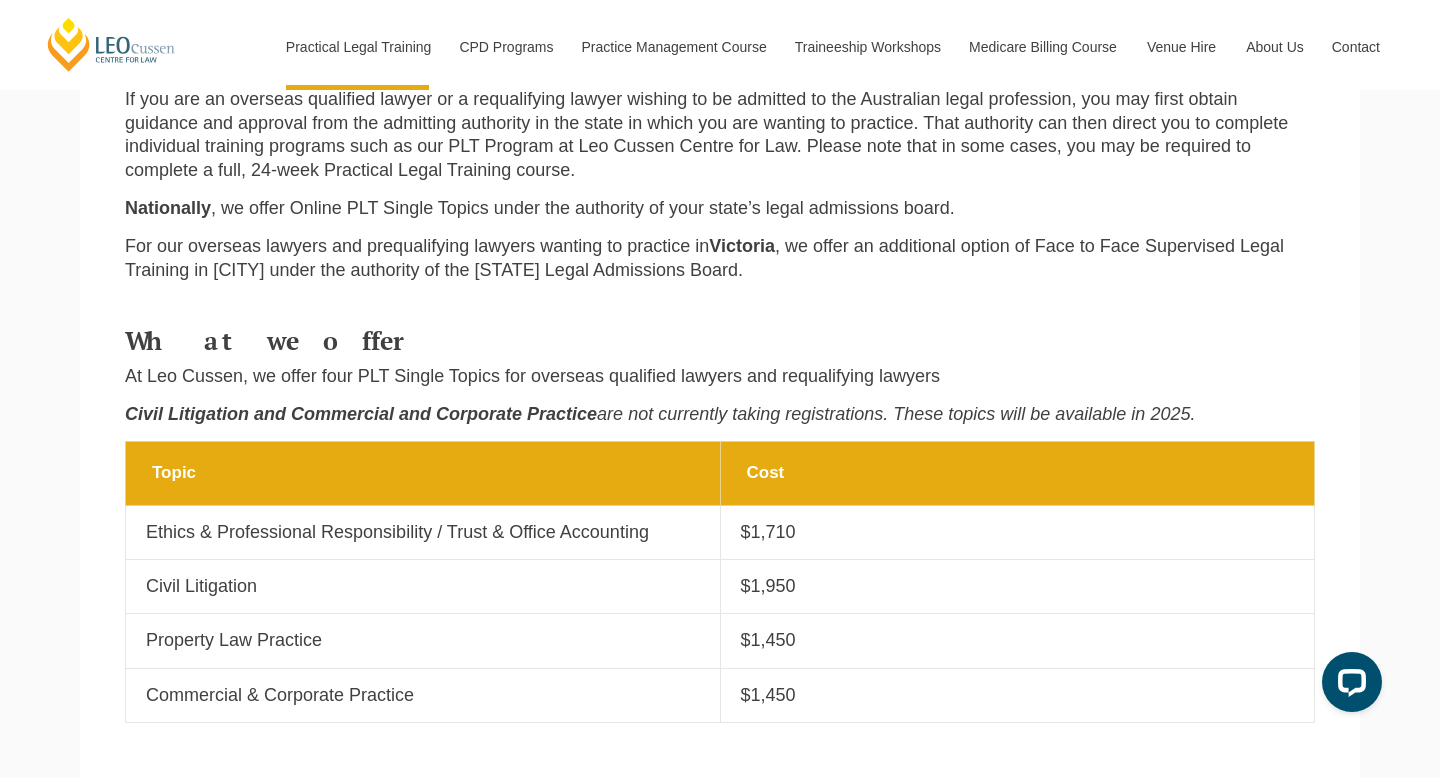 scroll, scrollTop: 637, scrollLeft: 0, axis: vertical 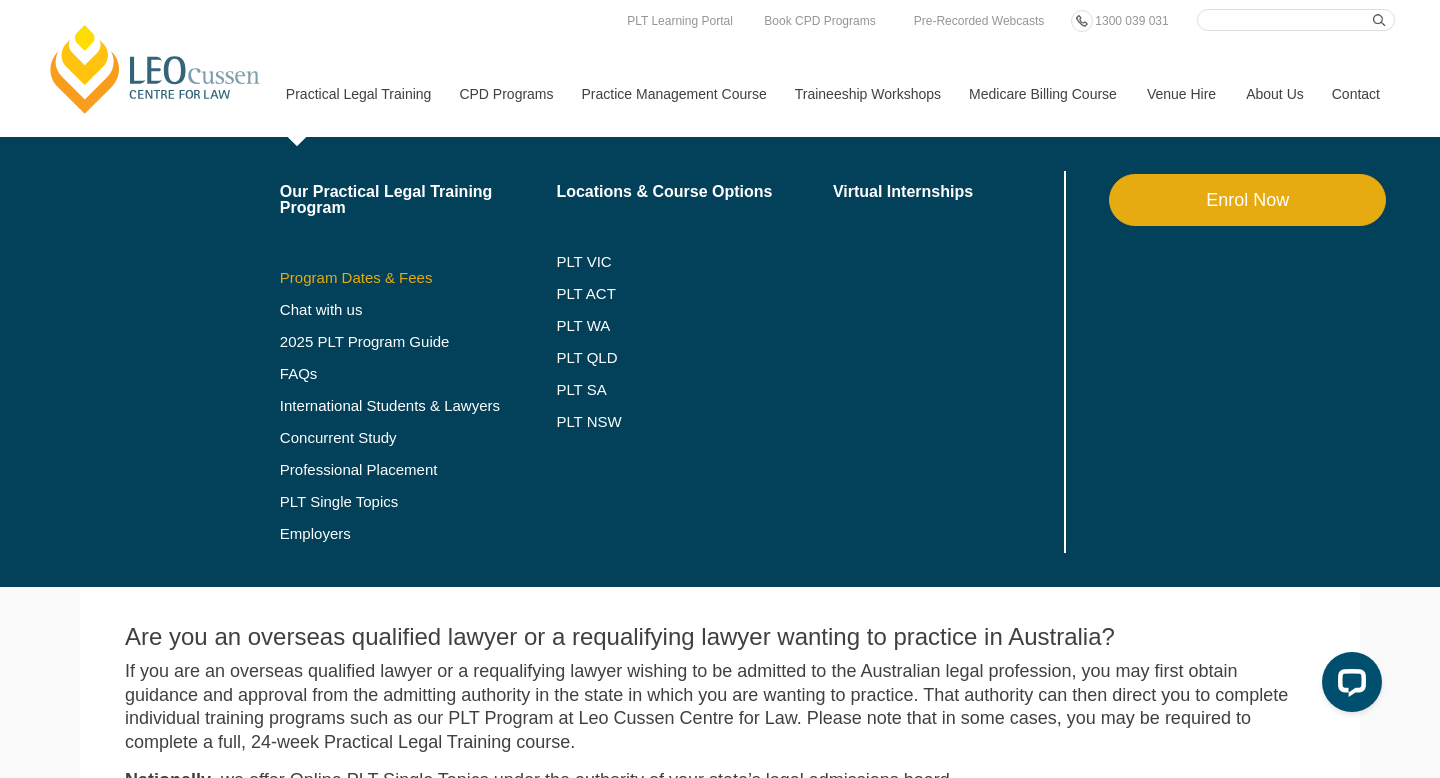 click on "Program Dates & Fees" at bounding box center (418, 278) 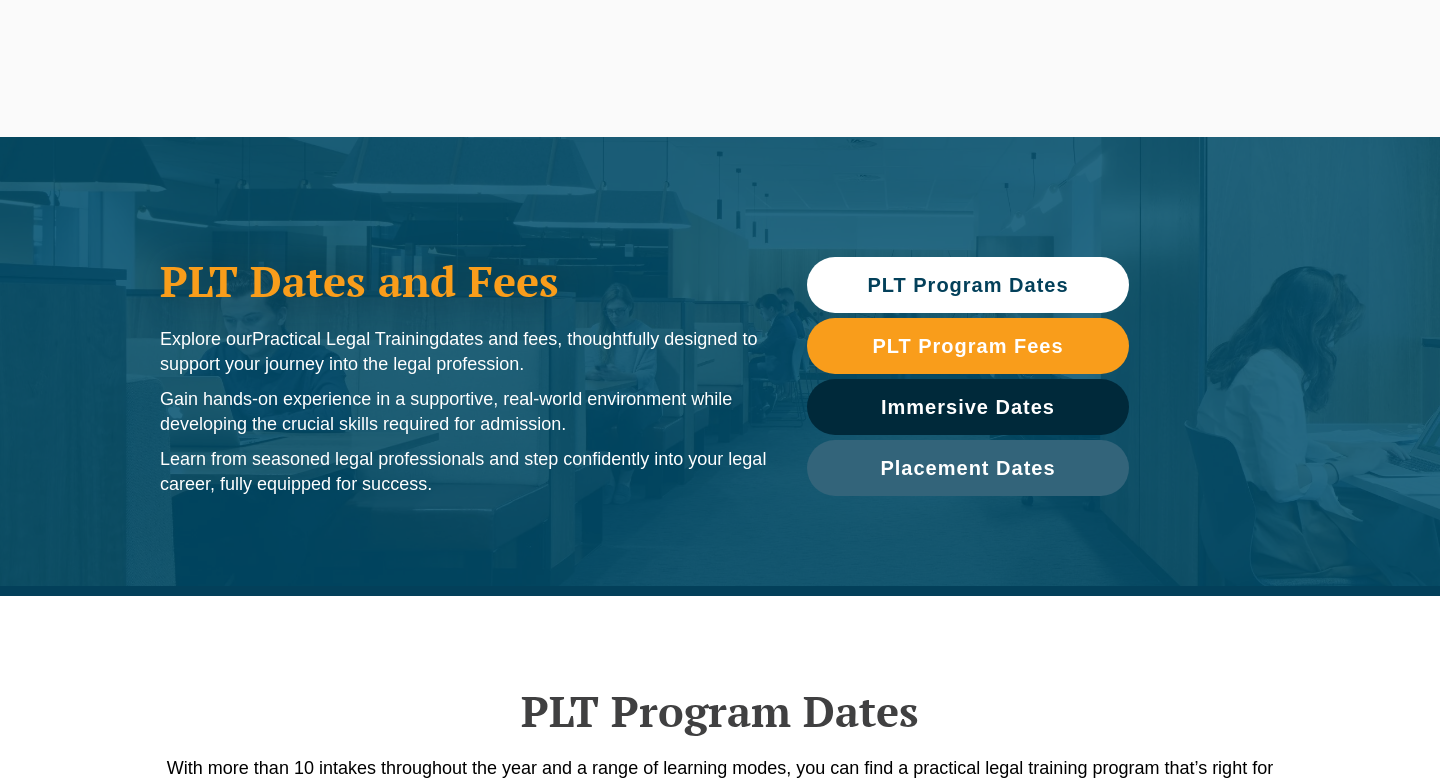 scroll, scrollTop: 0, scrollLeft: 0, axis: both 